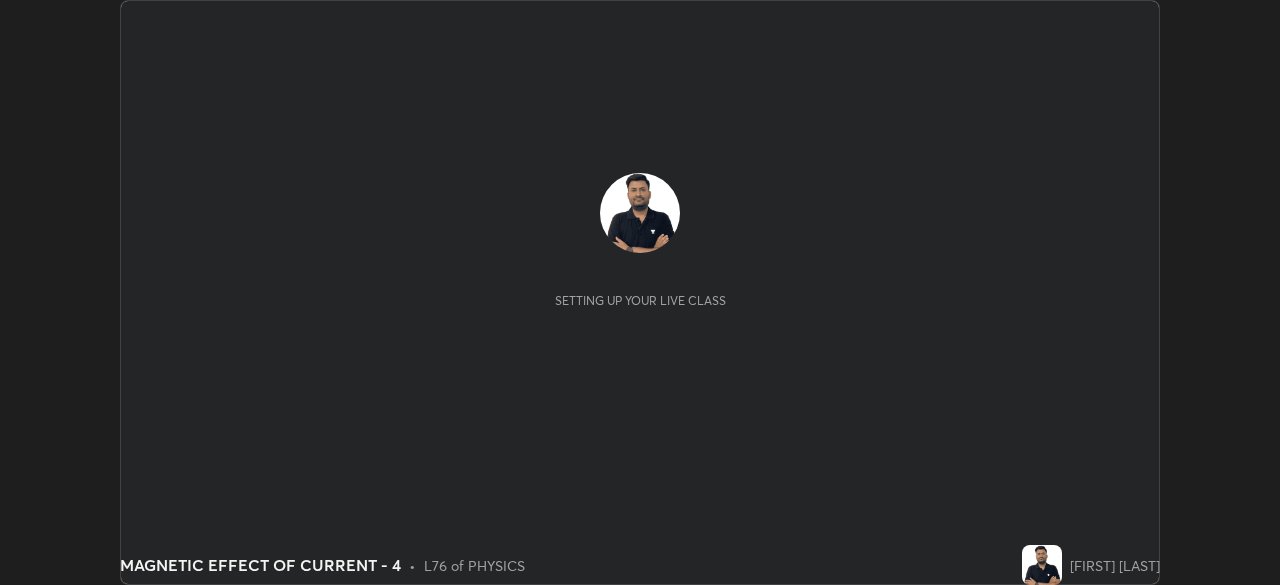 scroll, scrollTop: 0, scrollLeft: 0, axis: both 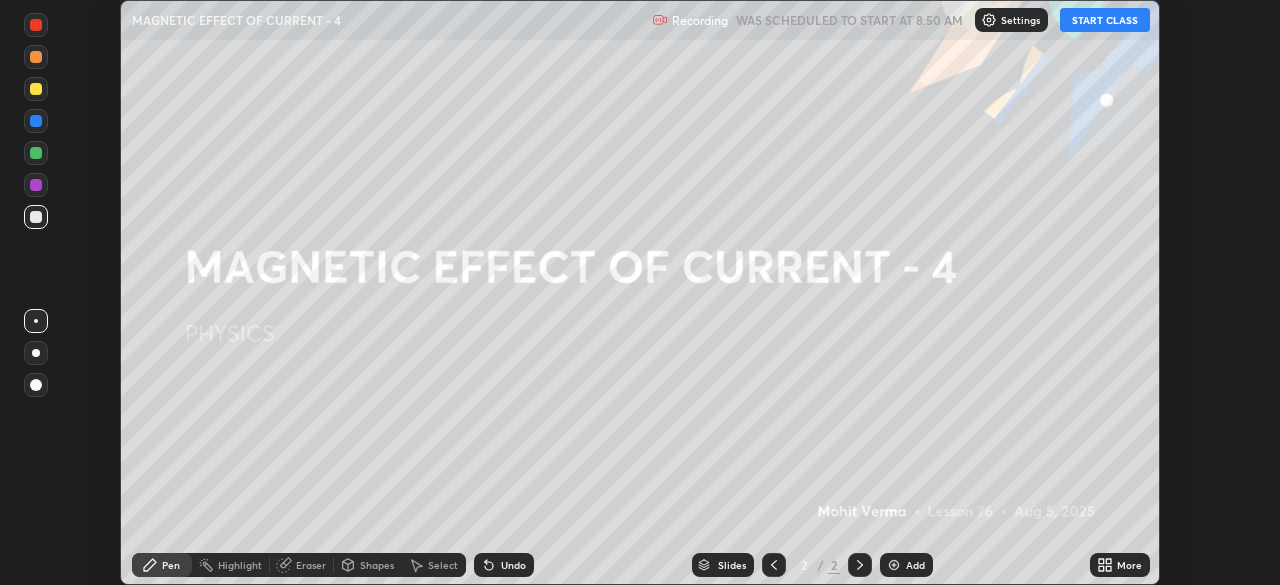 click on "START CLASS" at bounding box center [1105, 20] 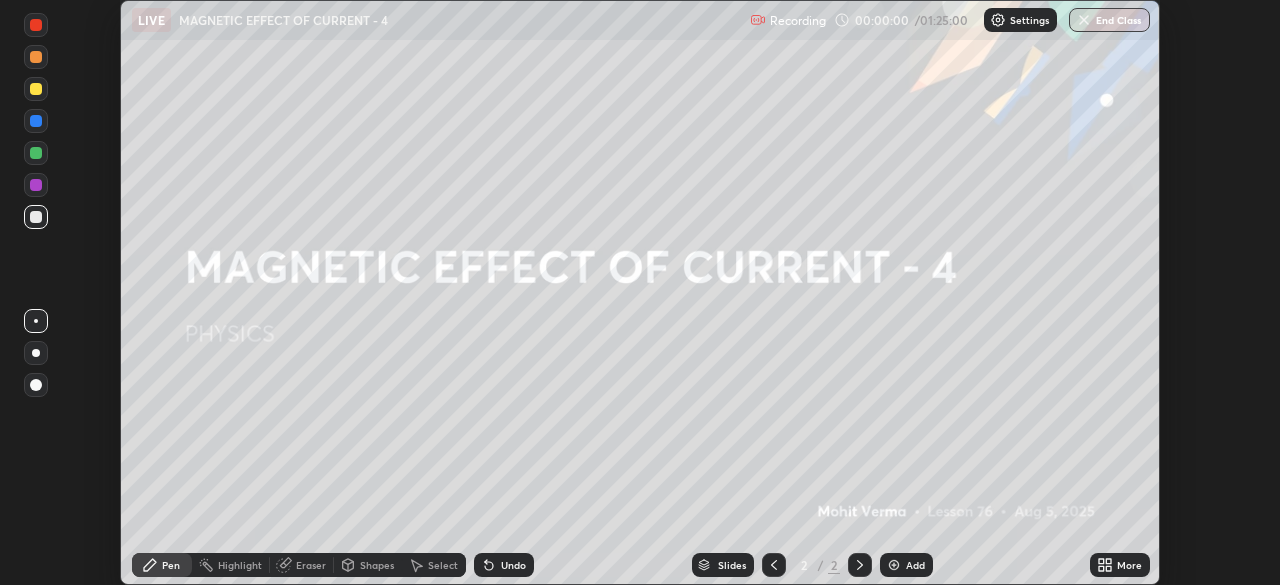 click 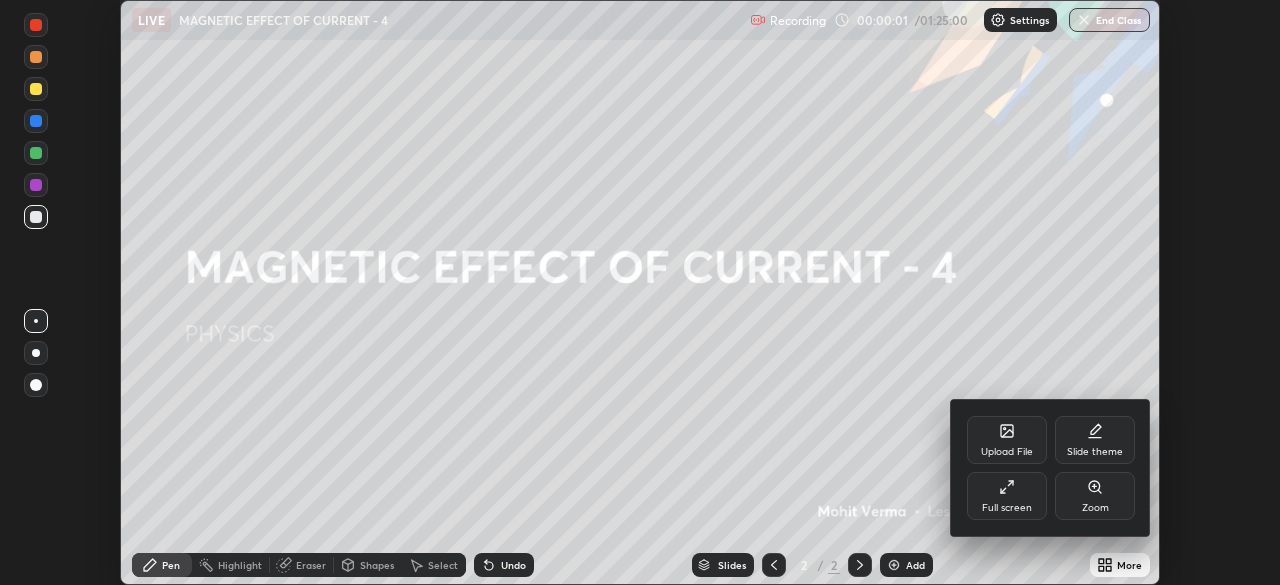 click on "Full screen" at bounding box center (1007, 496) 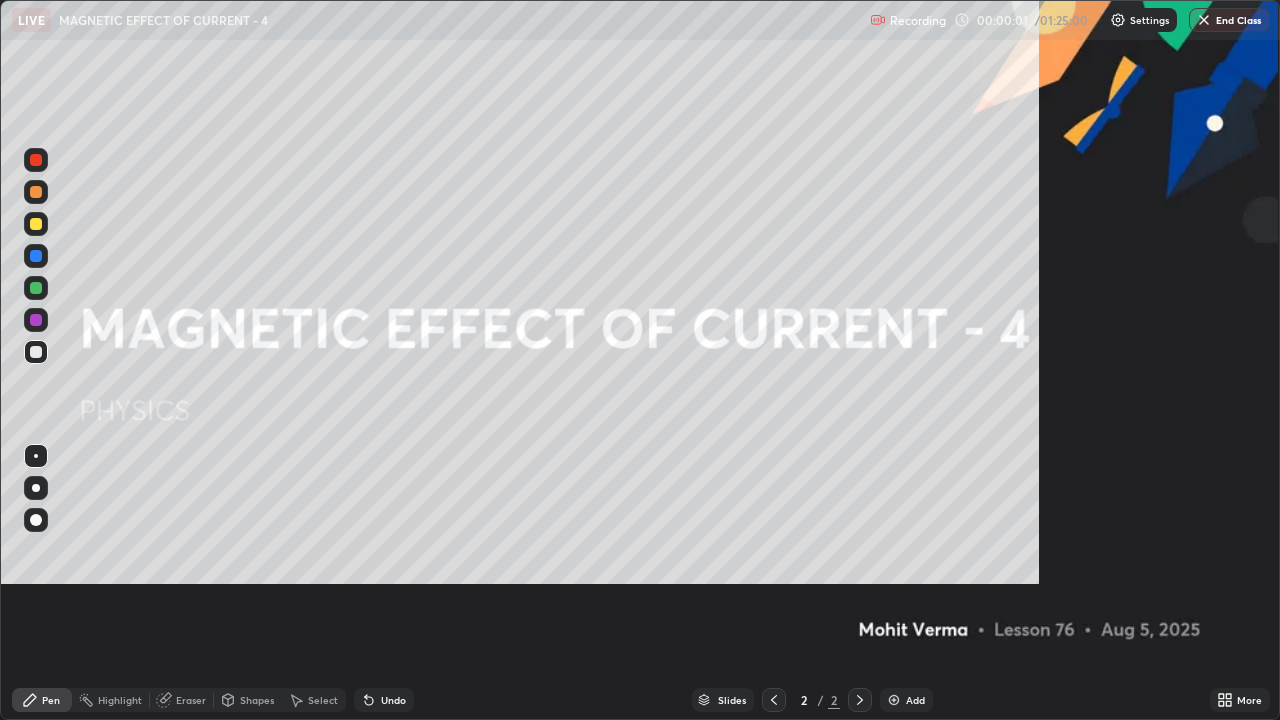 scroll, scrollTop: 99280, scrollLeft: 98720, axis: both 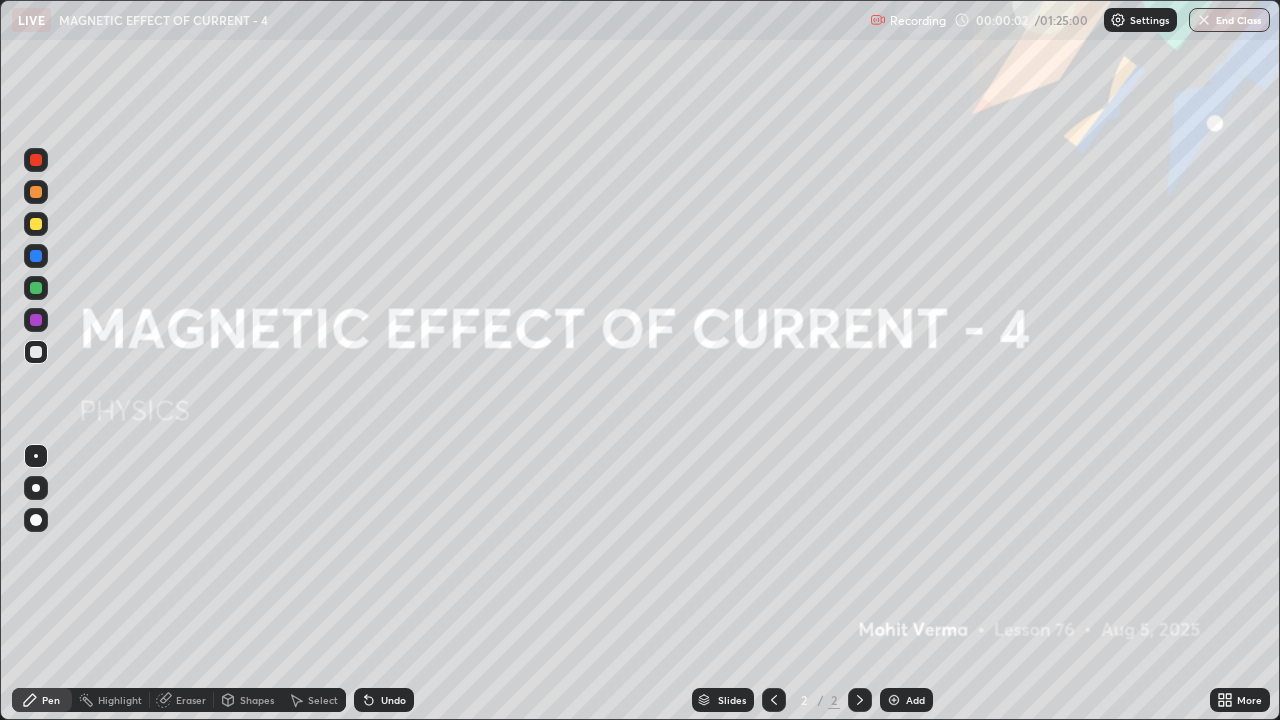 click on "Add" at bounding box center [915, 700] 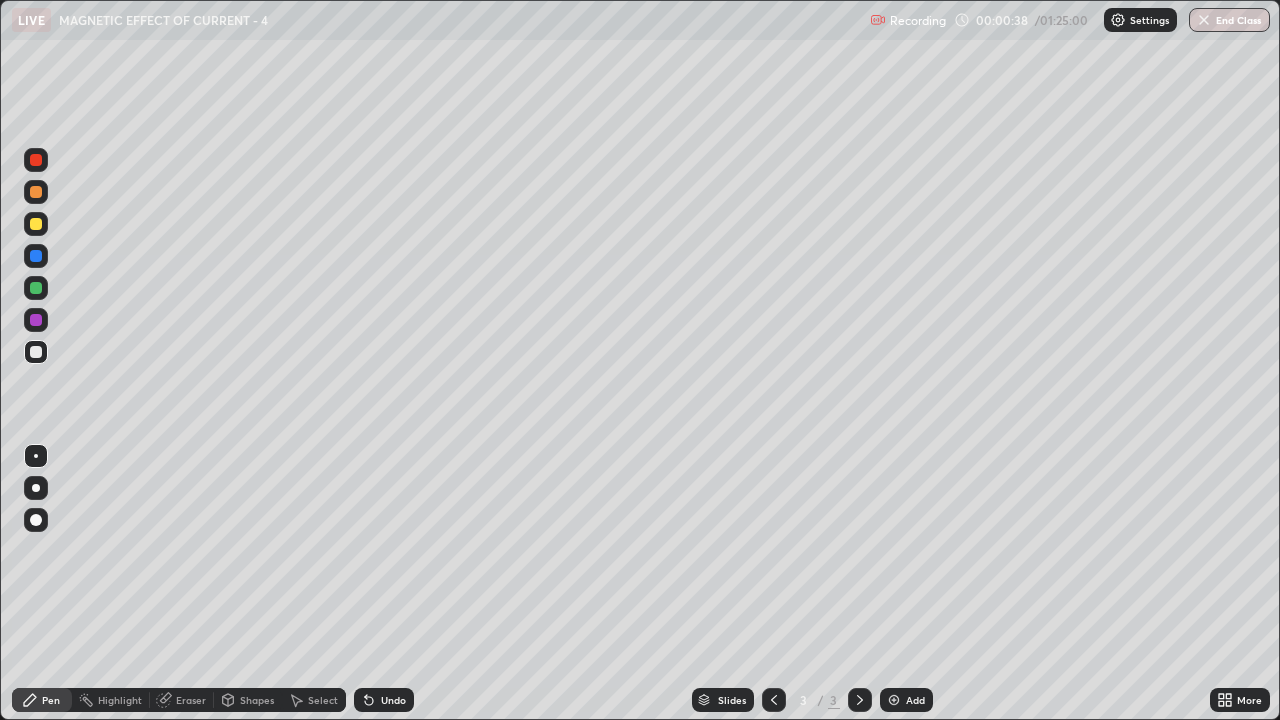 click on "Undo" at bounding box center (393, 700) 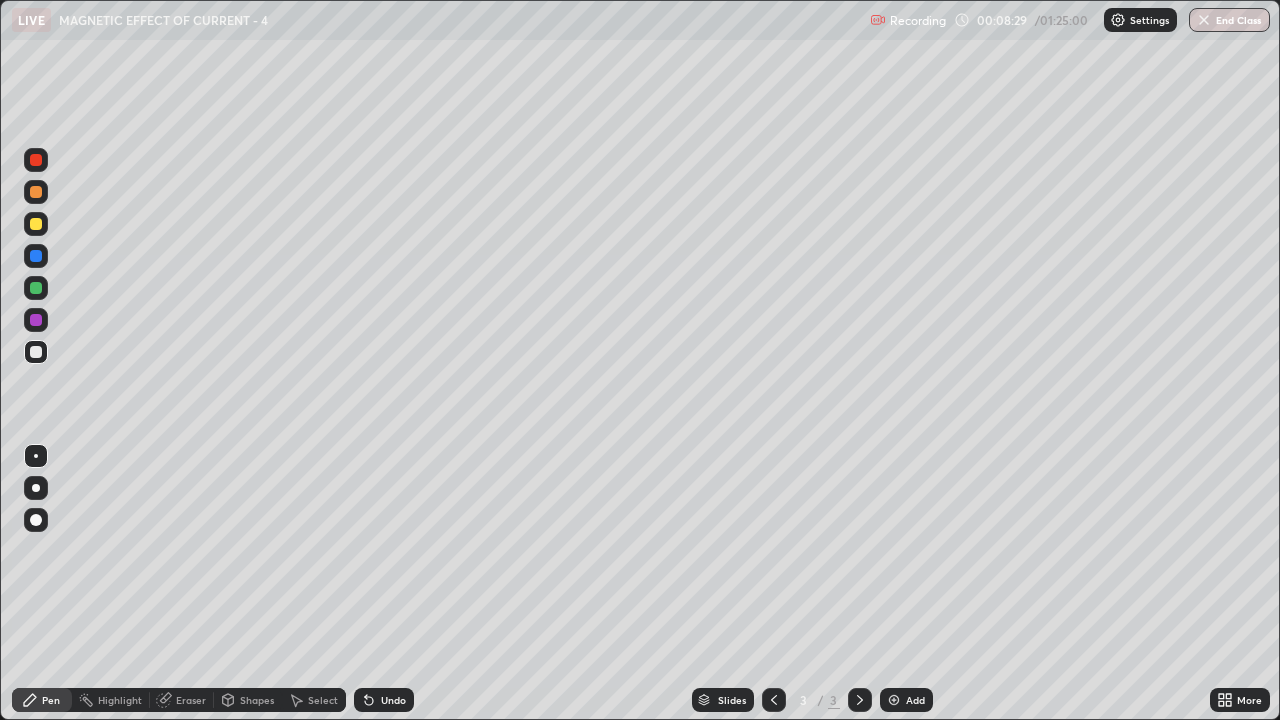 click at bounding box center (894, 700) 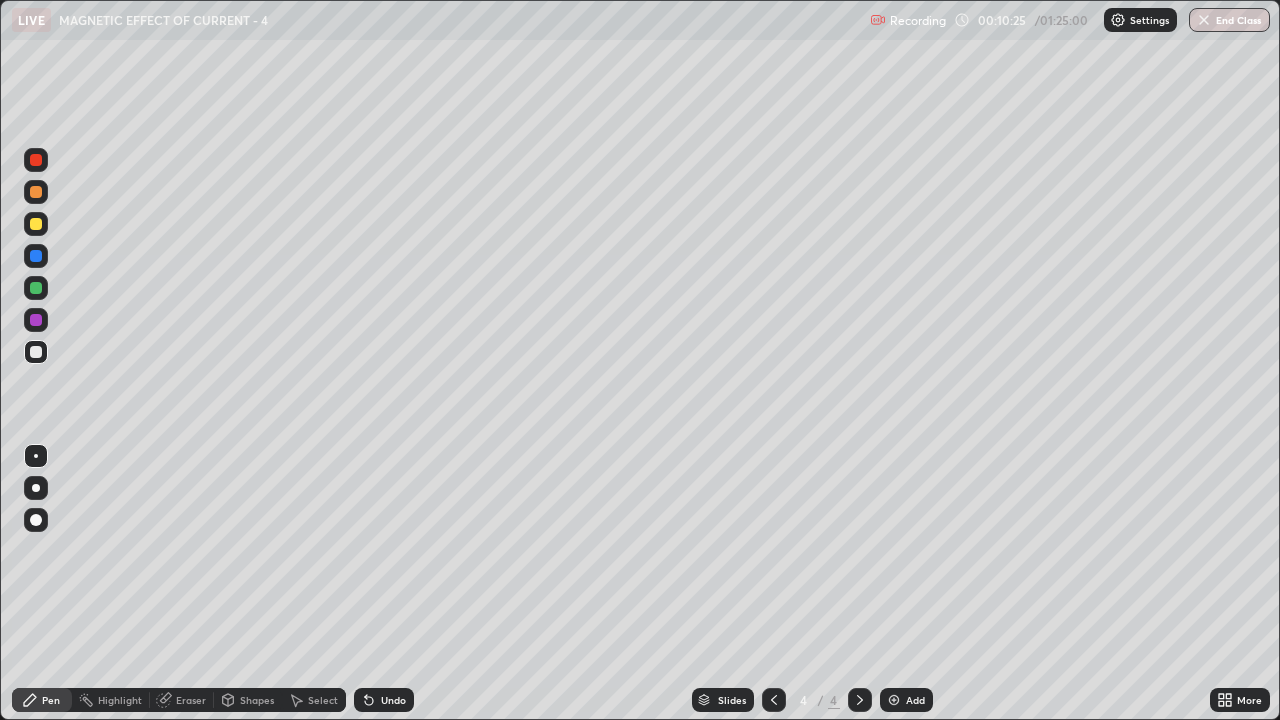 click at bounding box center [36, 224] 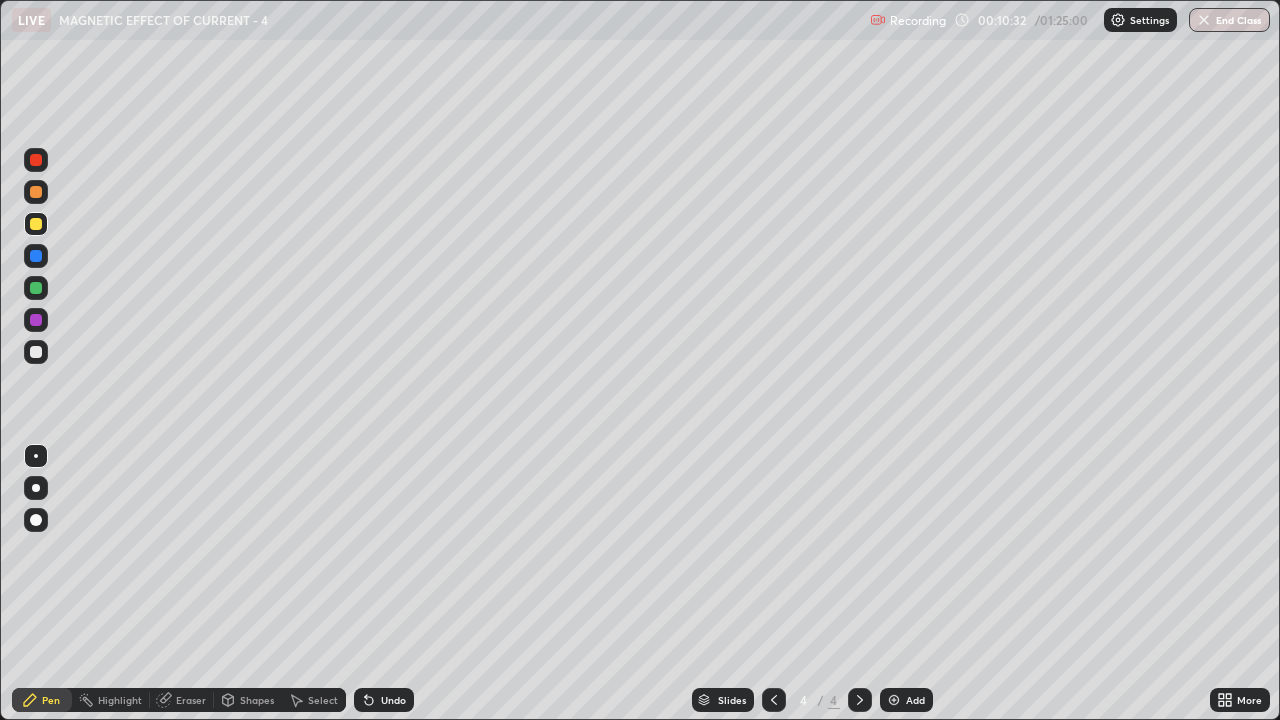 click on "Undo" at bounding box center (384, 700) 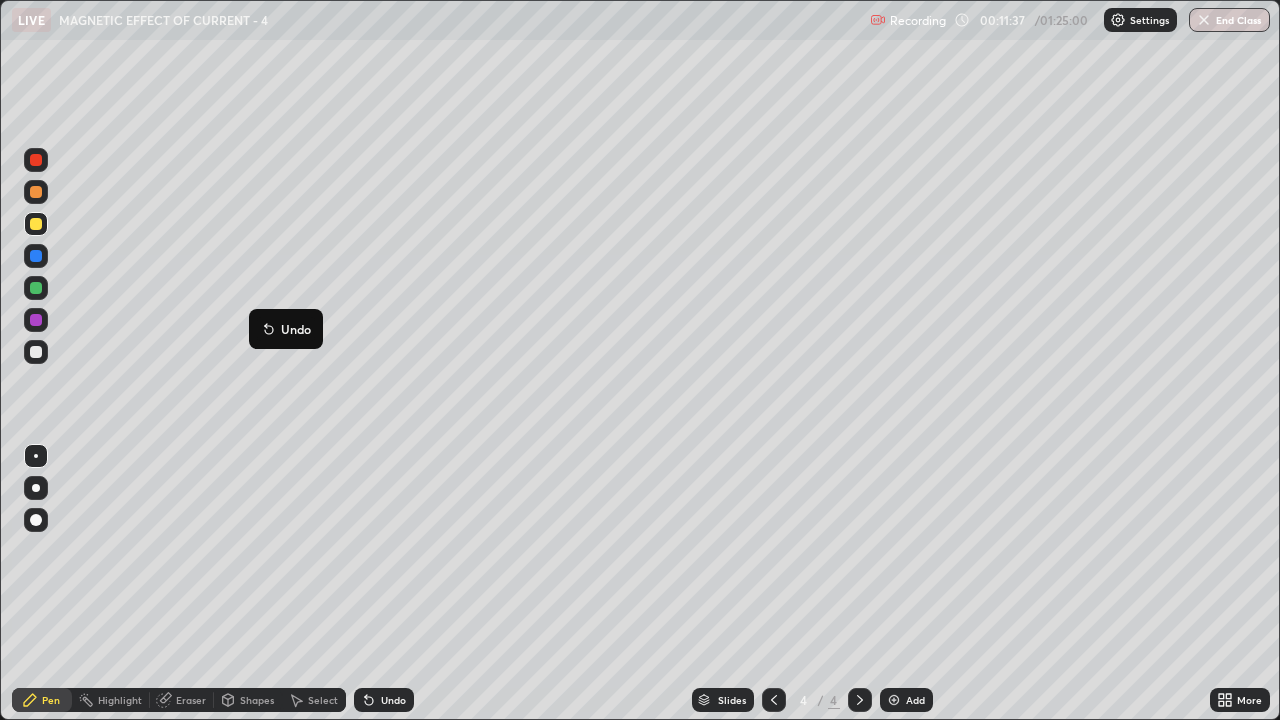 click at bounding box center [36, 352] 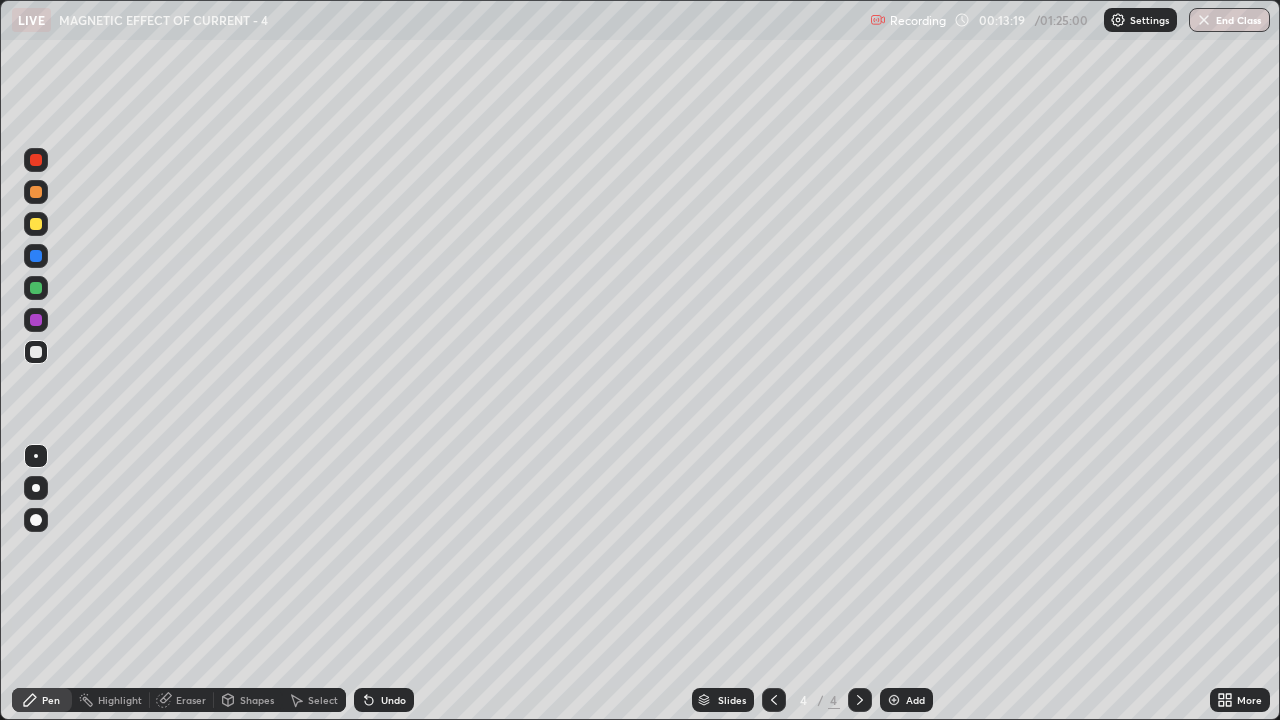 click on "Eraser" at bounding box center [191, 700] 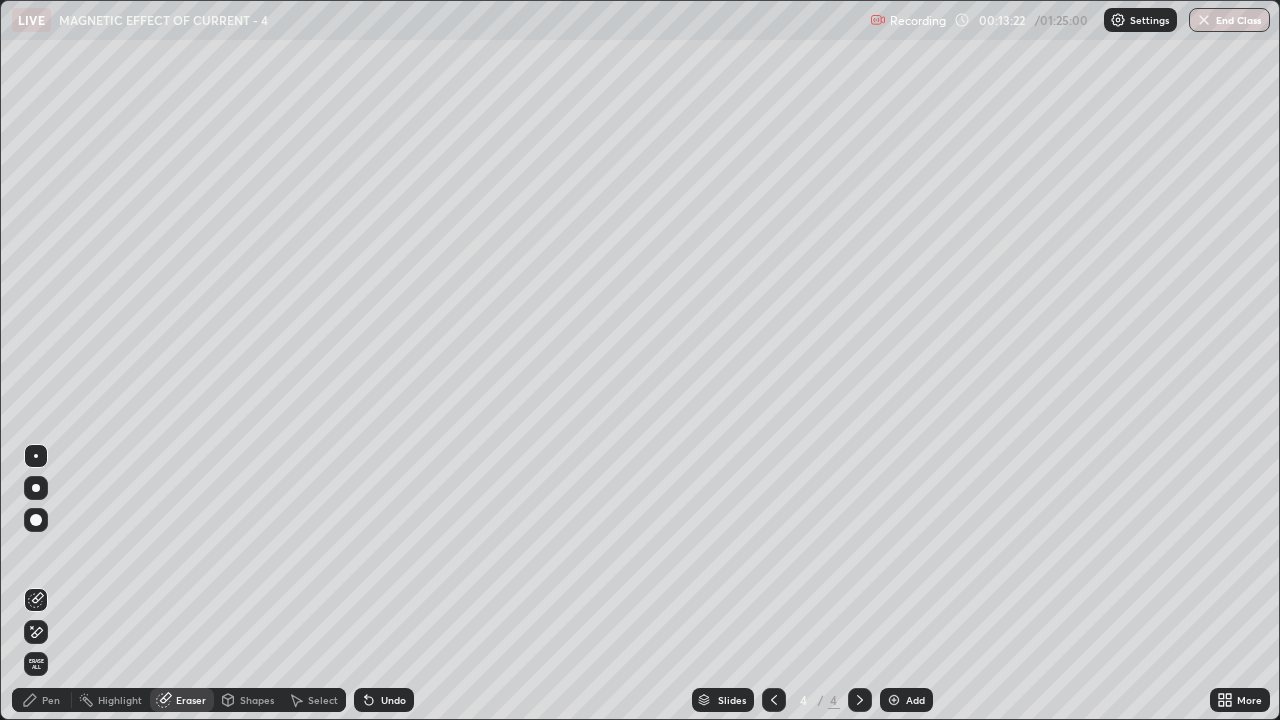 click on "Undo" at bounding box center (393, 700) 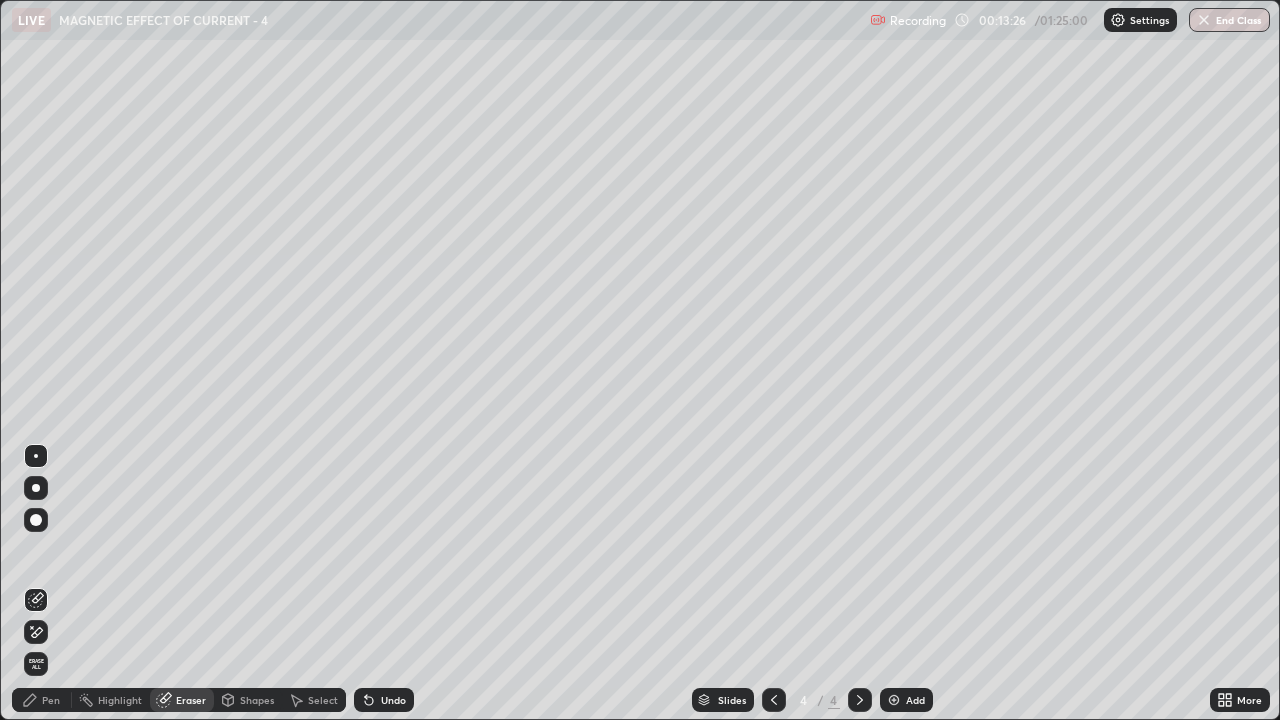 click 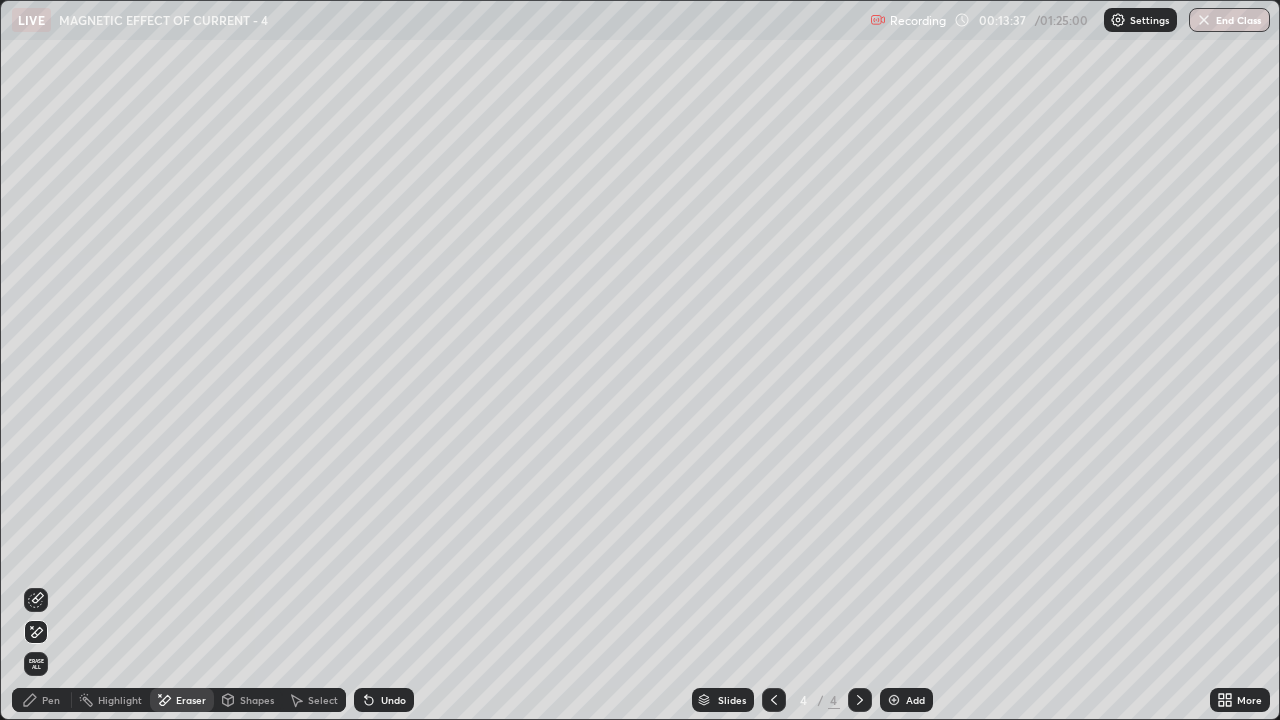 click 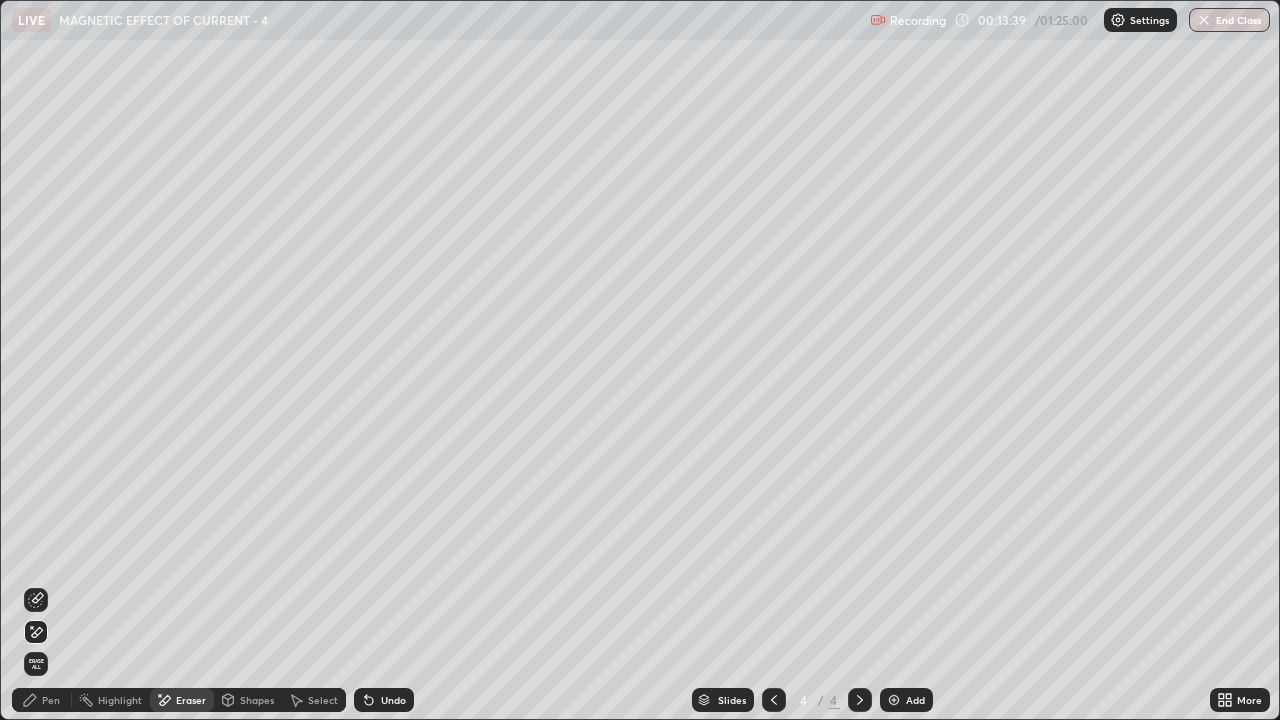 click on "Add" at bounding box center (906, 700) 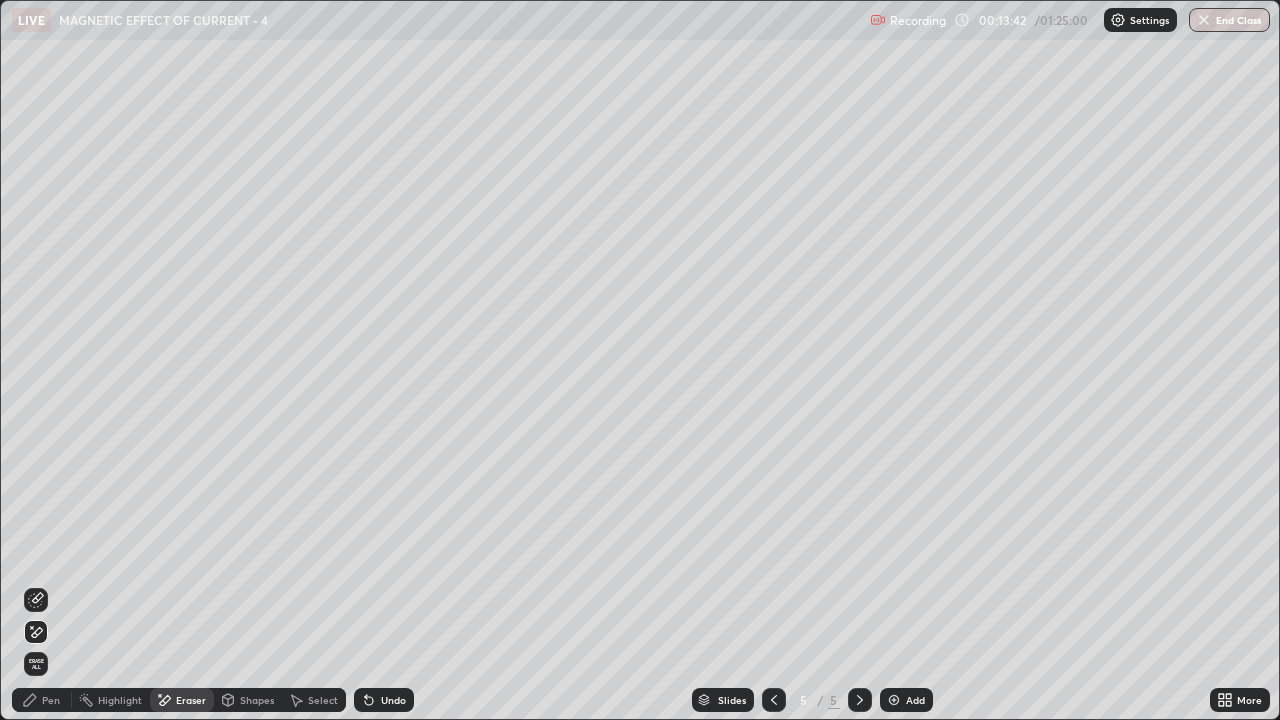 click on "Pen" at bounding box center [42, 700] 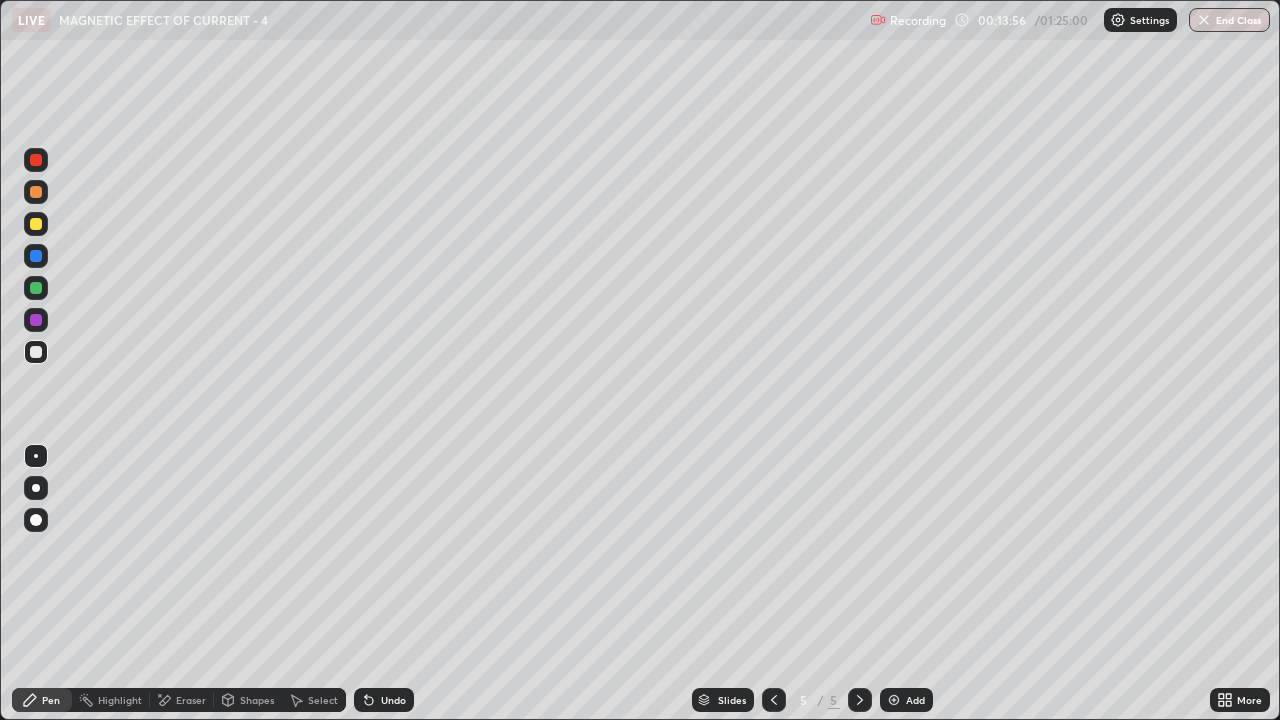 click at bounding box center [36, 224] 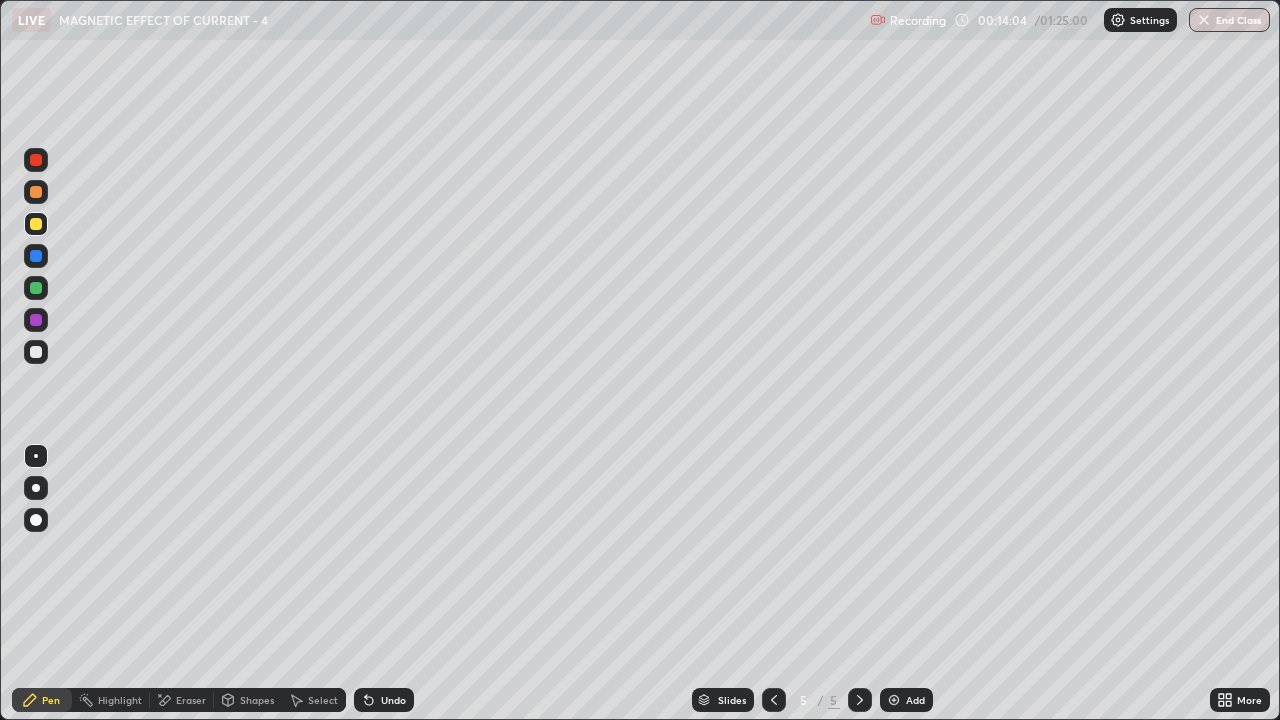 click 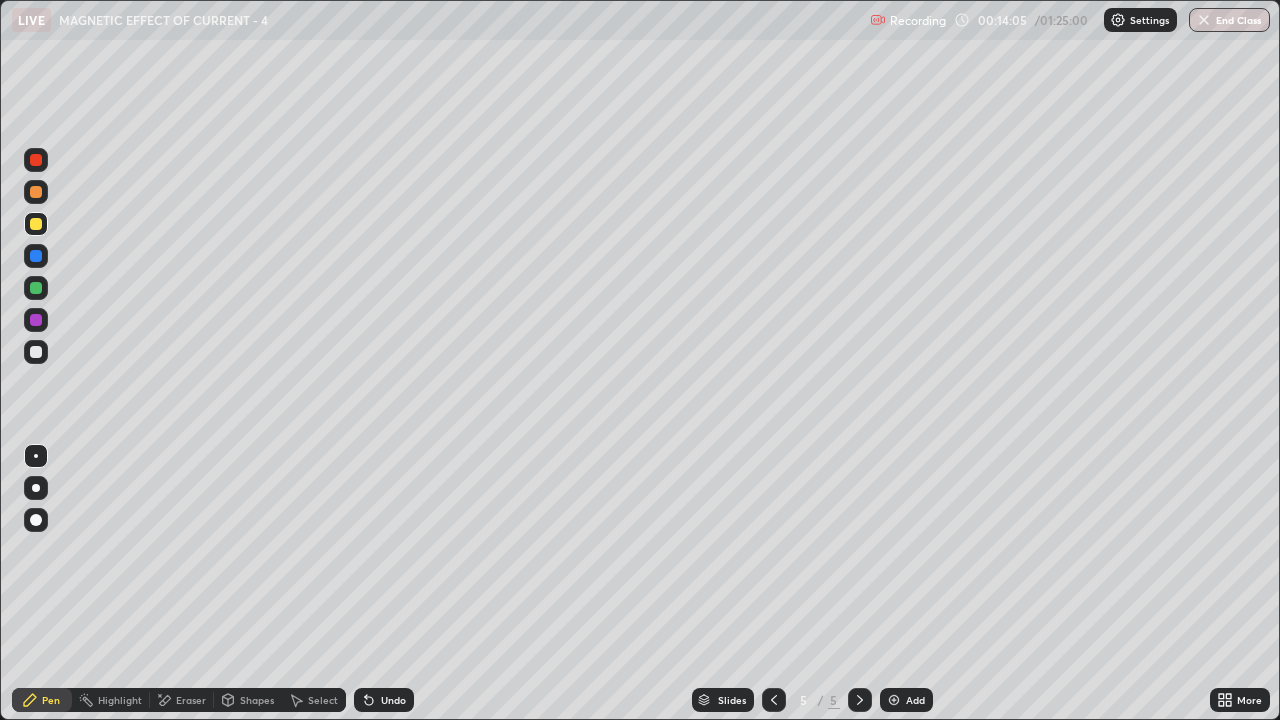click on "Undo" at bounding box center [393, 700] 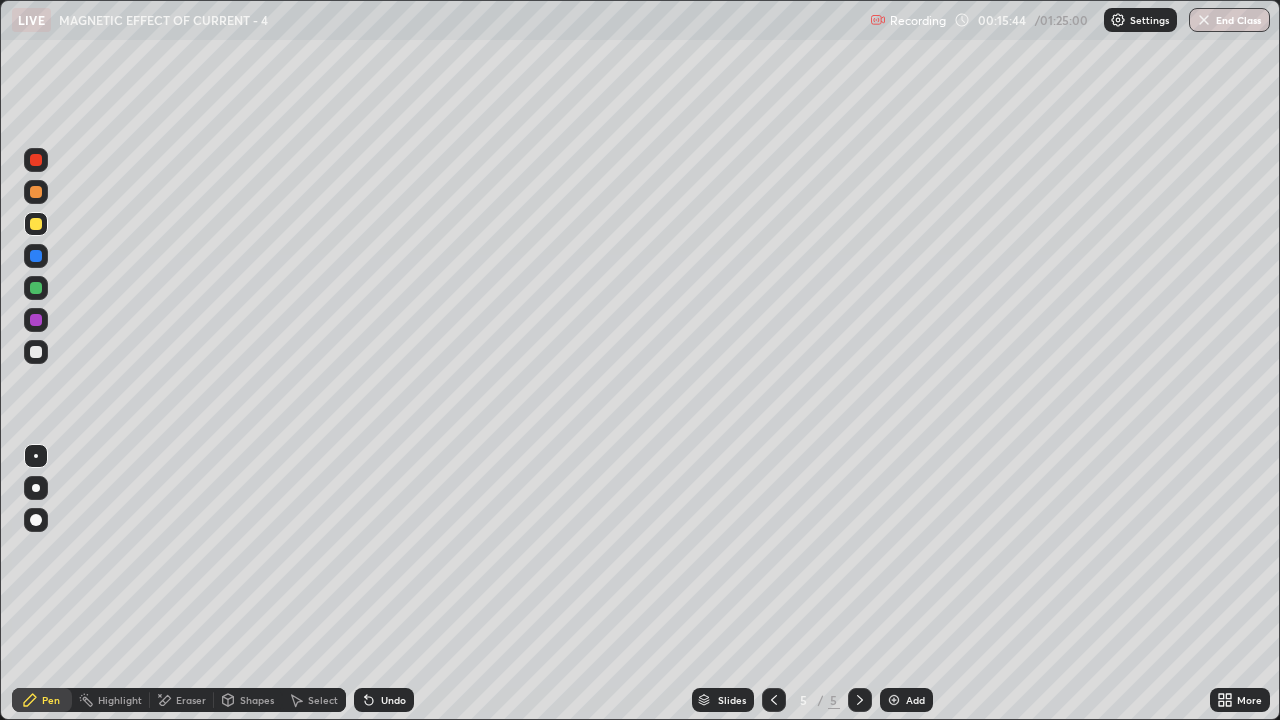 click on "Add" at bounding box center [915, 700] 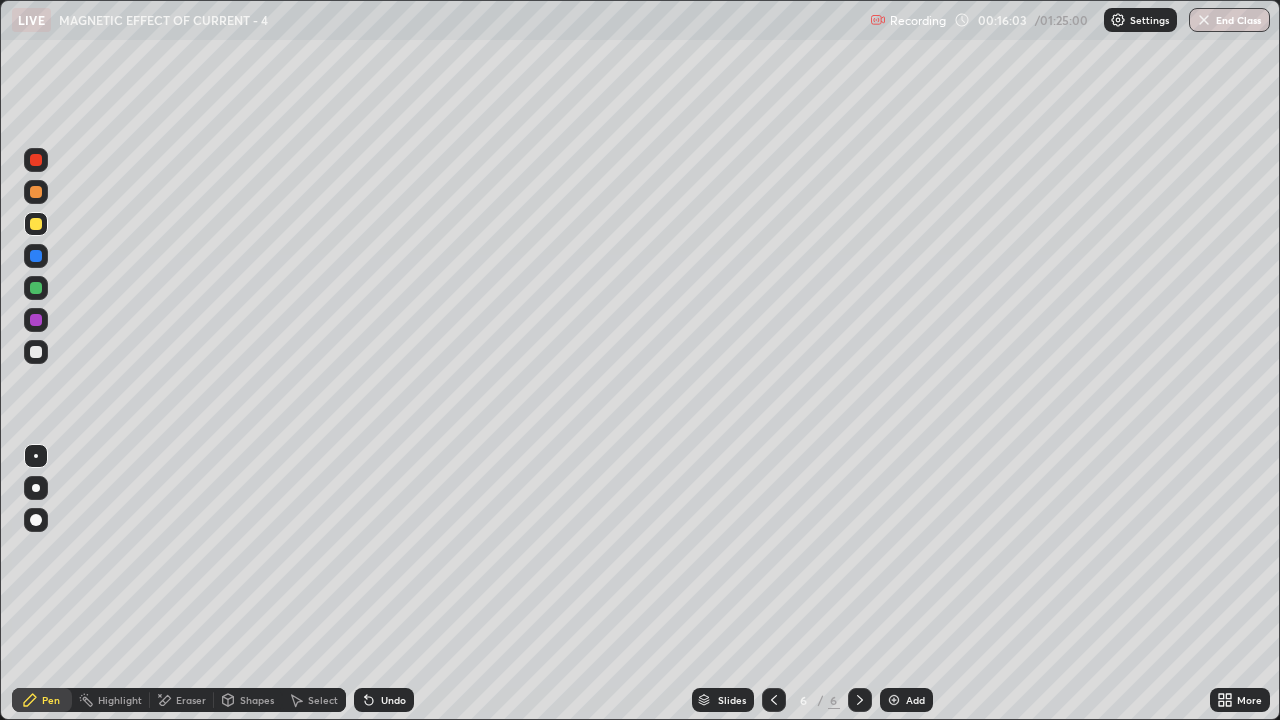 click at bounding box center (36, 352) 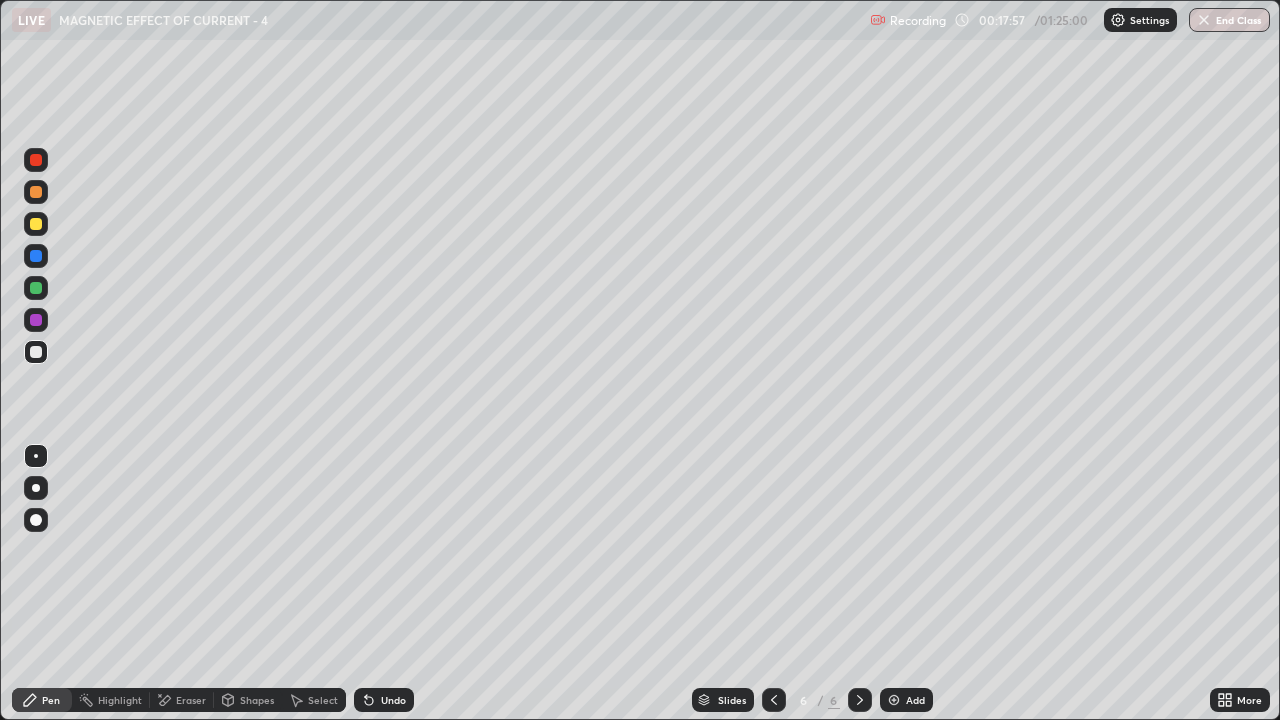 click 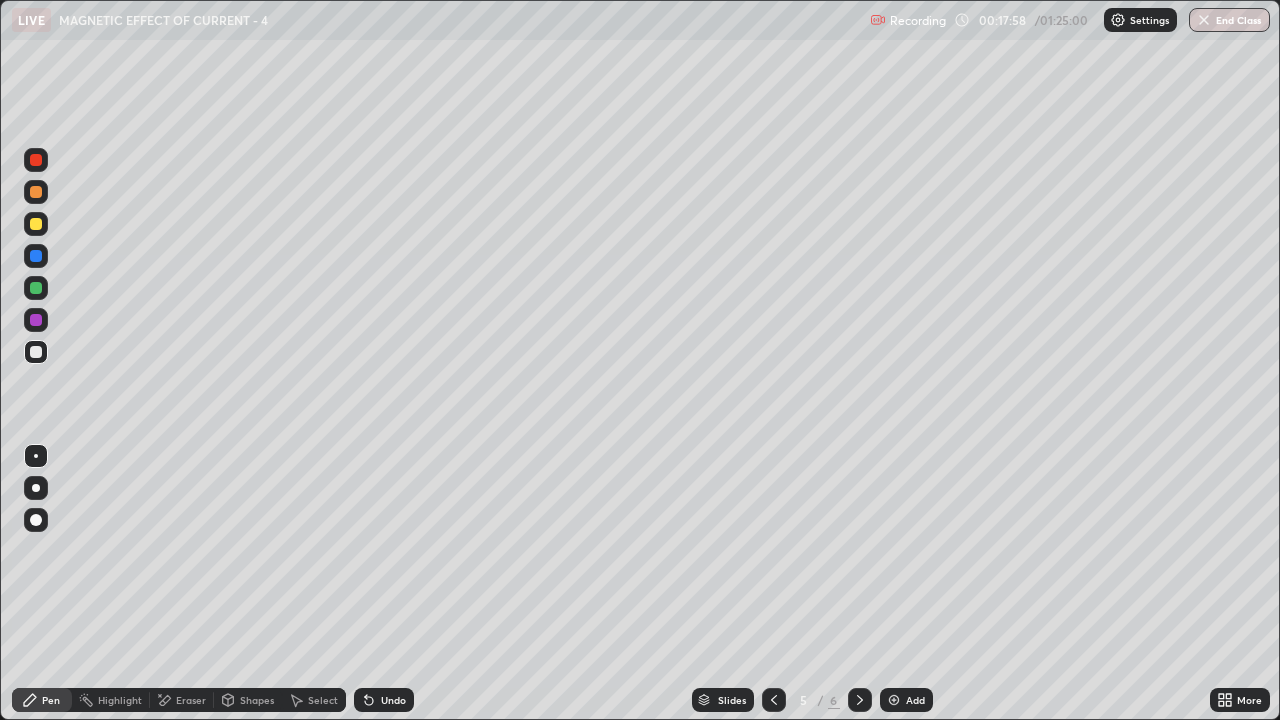 click at bounding box center [774, 700] 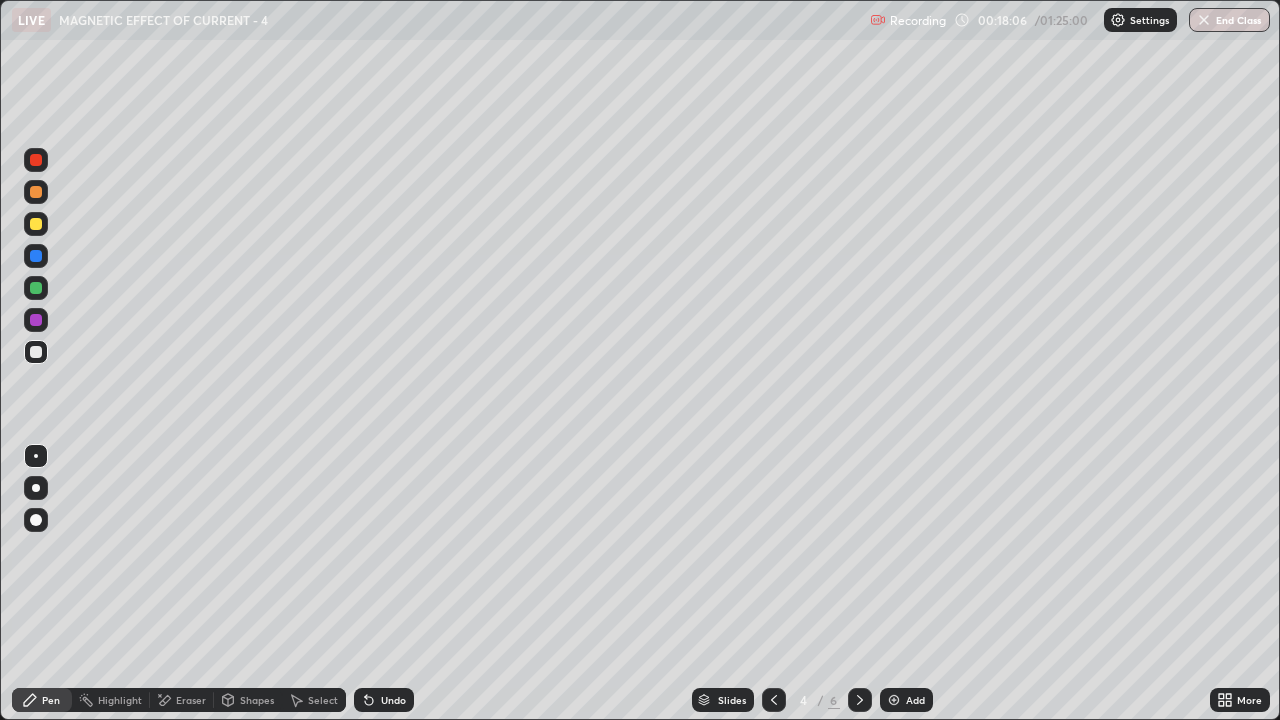 click 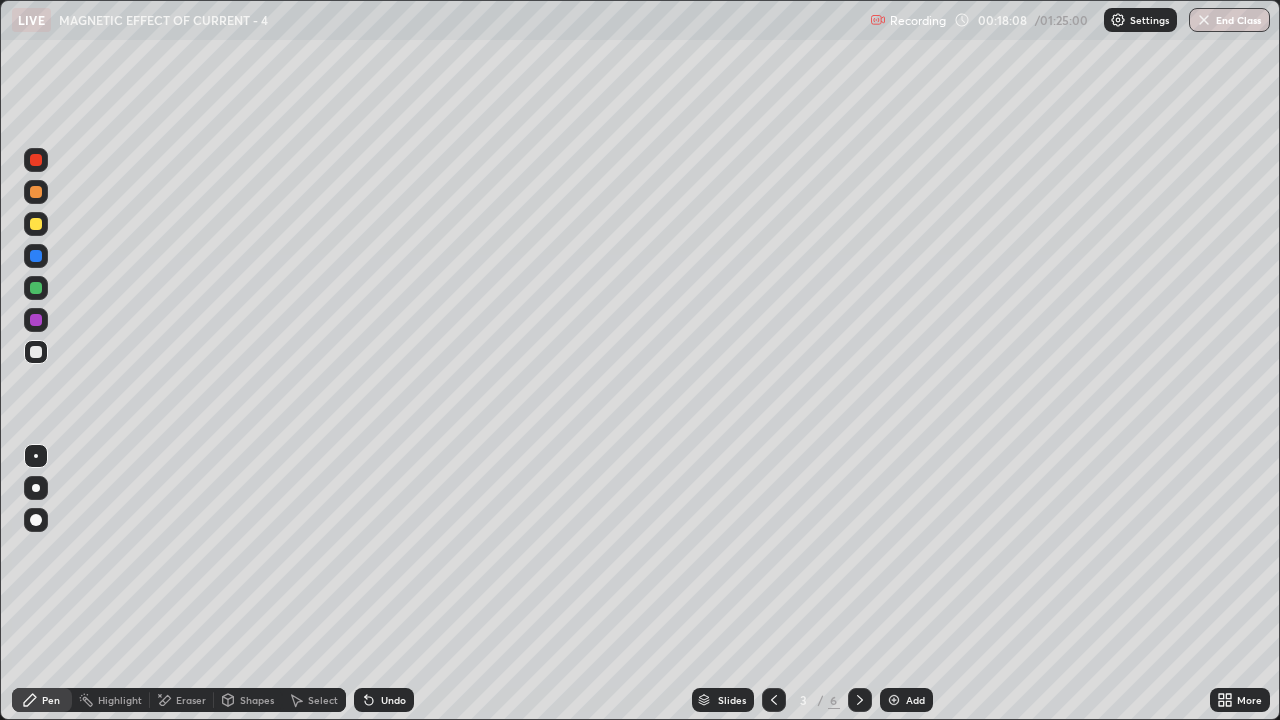 click 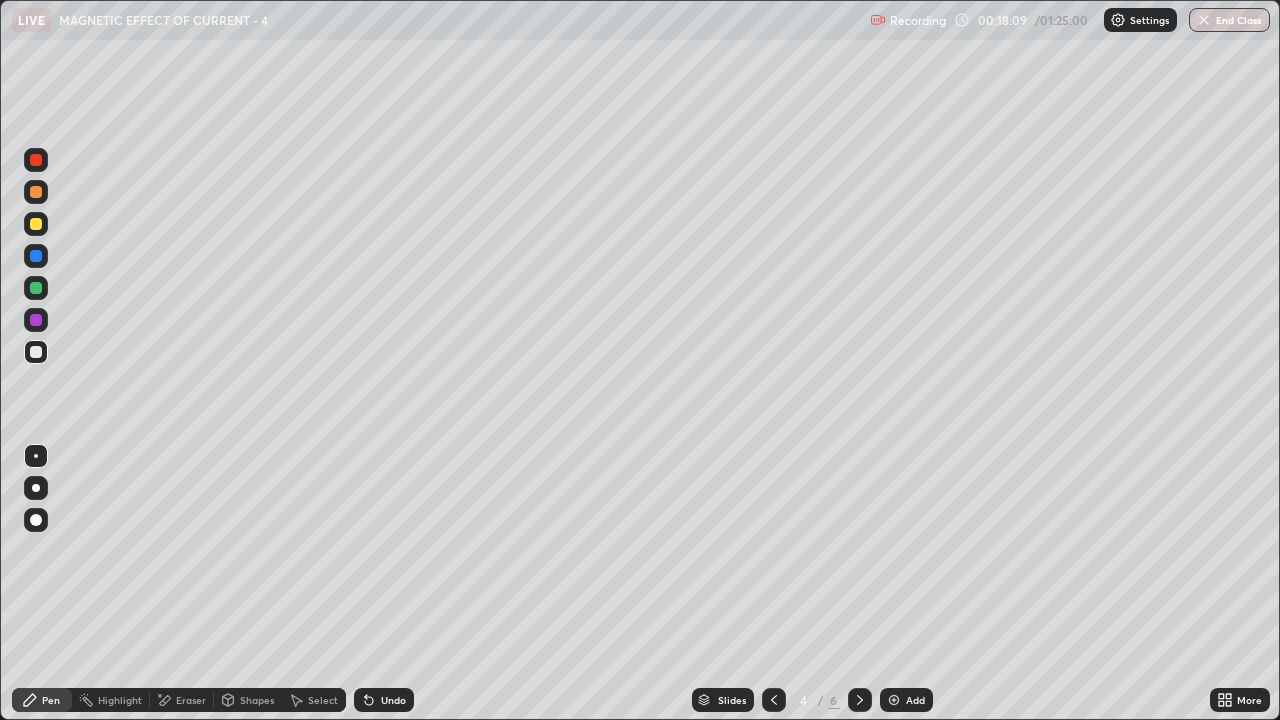 click on "Slides 4 / 6 Add" at bounding box center (812, 700) 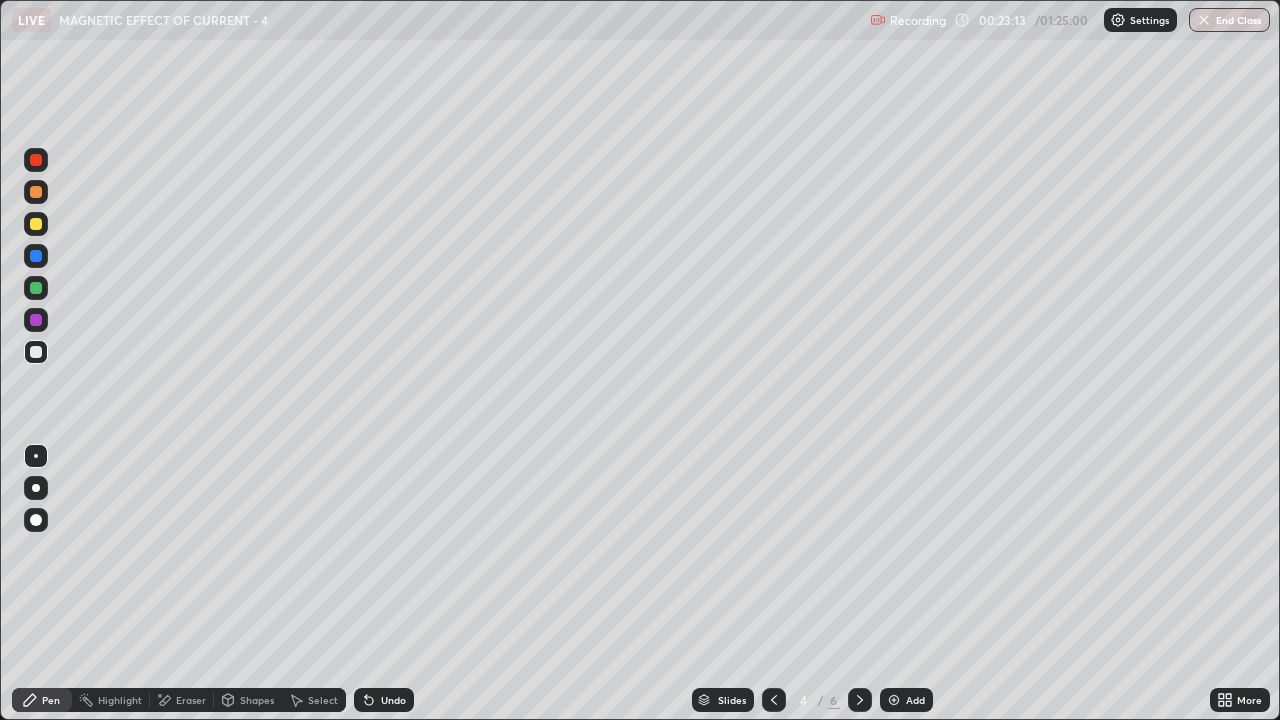 click 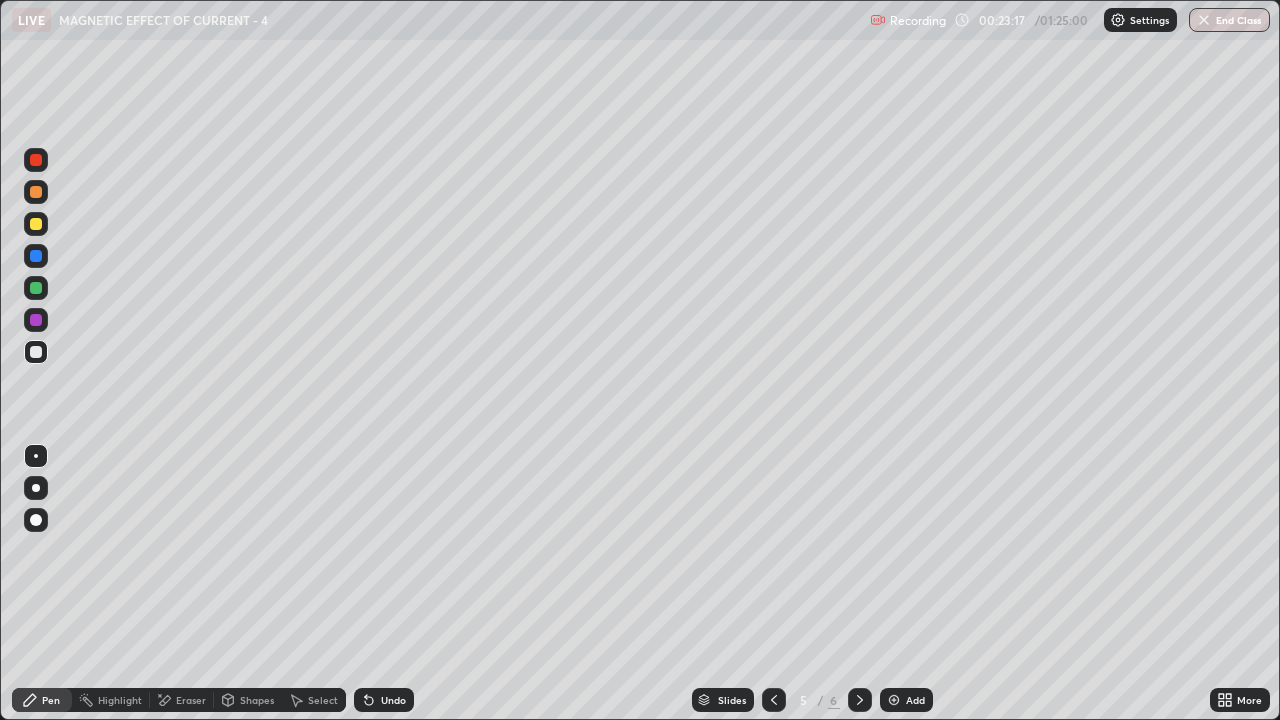 click on "Eraser" at bounding box center [191, 700] 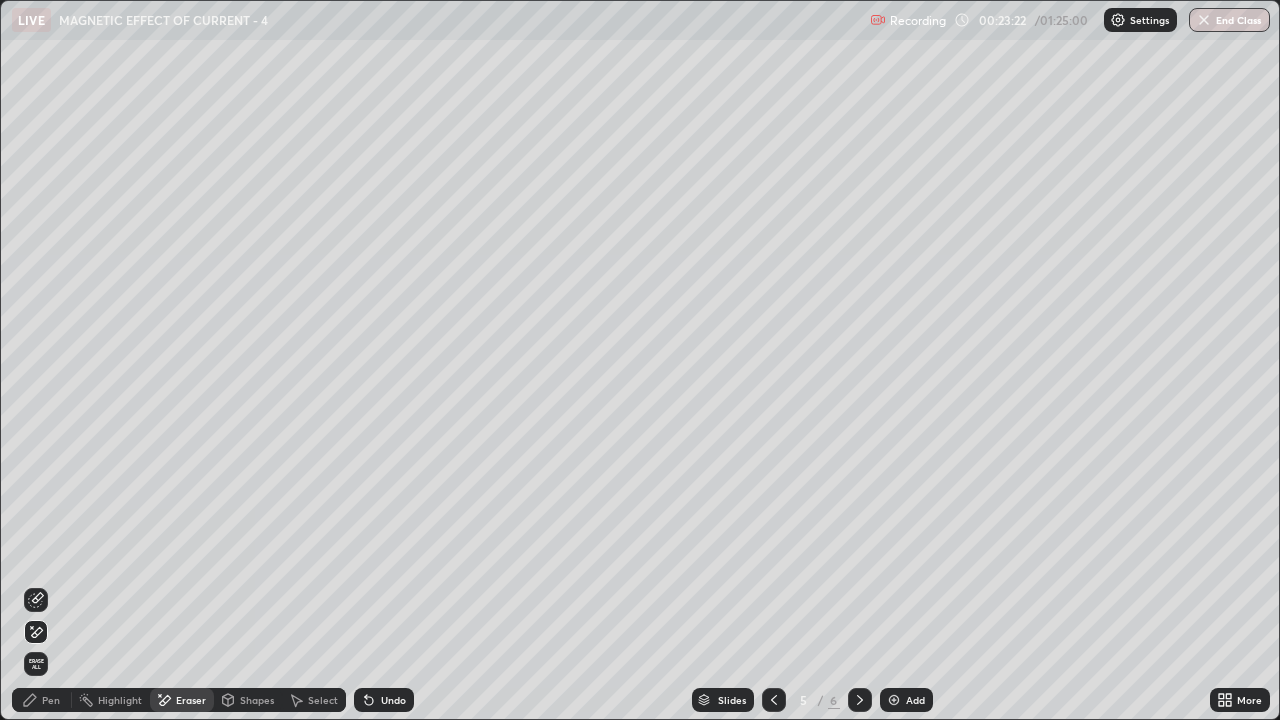 click on "Pen" at bounding box center (42, 700) 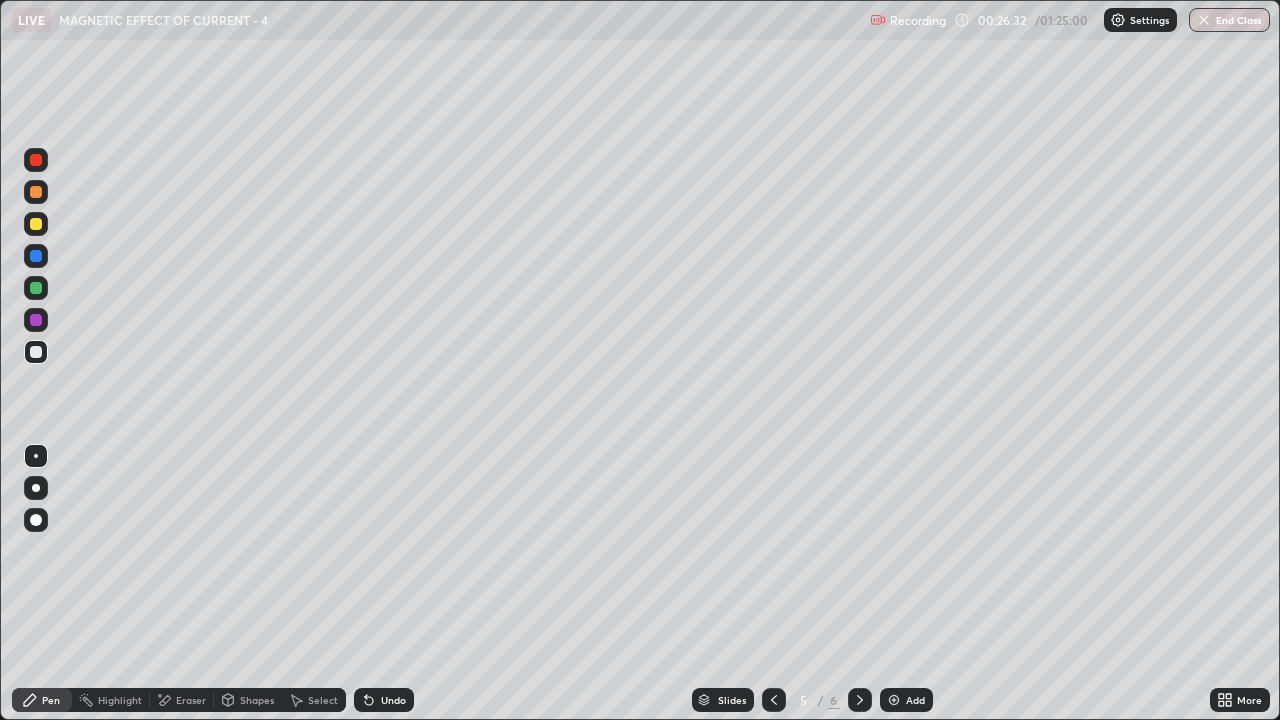 click 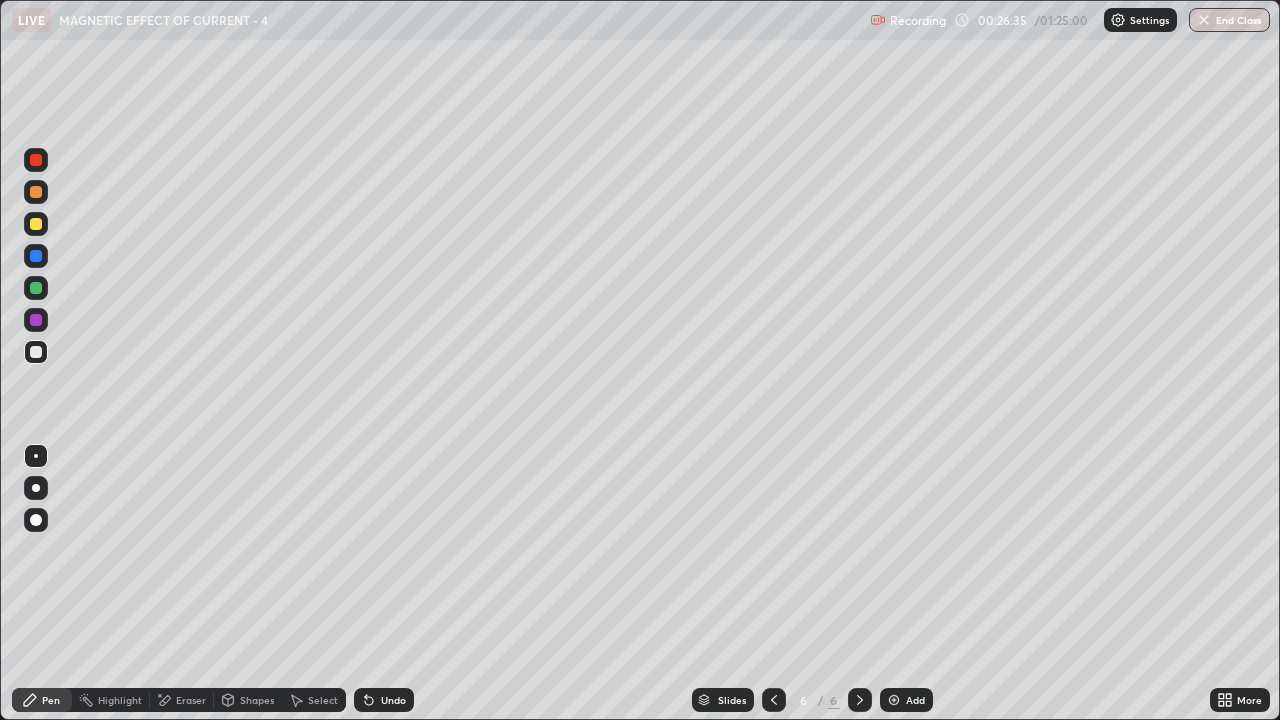click on "Eraser" at bounding box center [191, 700] 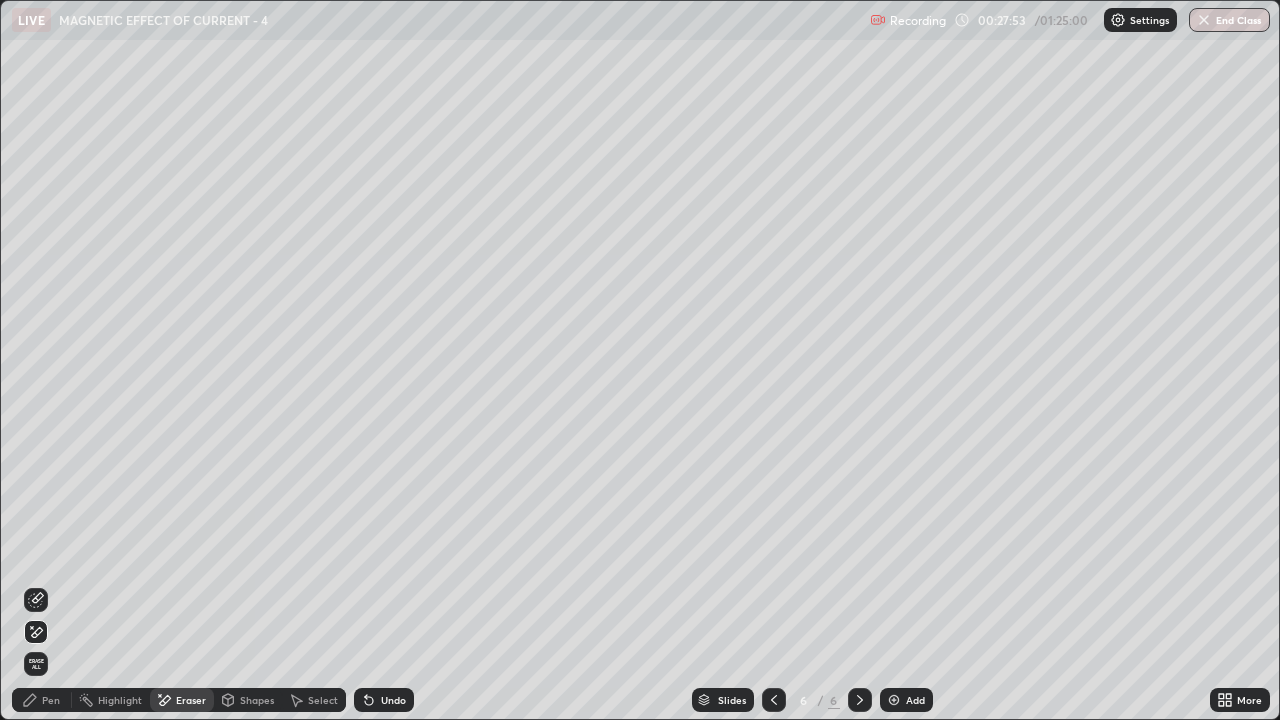 click on "Pen" at bounding box center [51, 700] 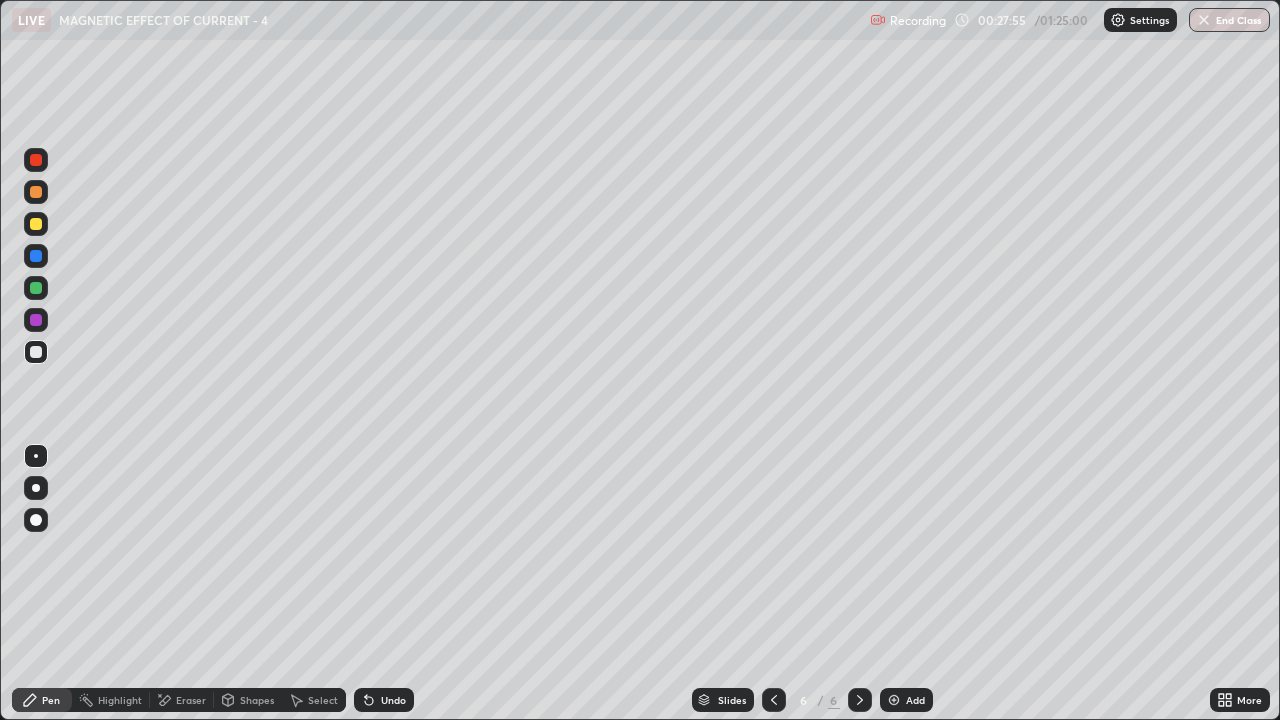 click at bounding box center (36, 224) 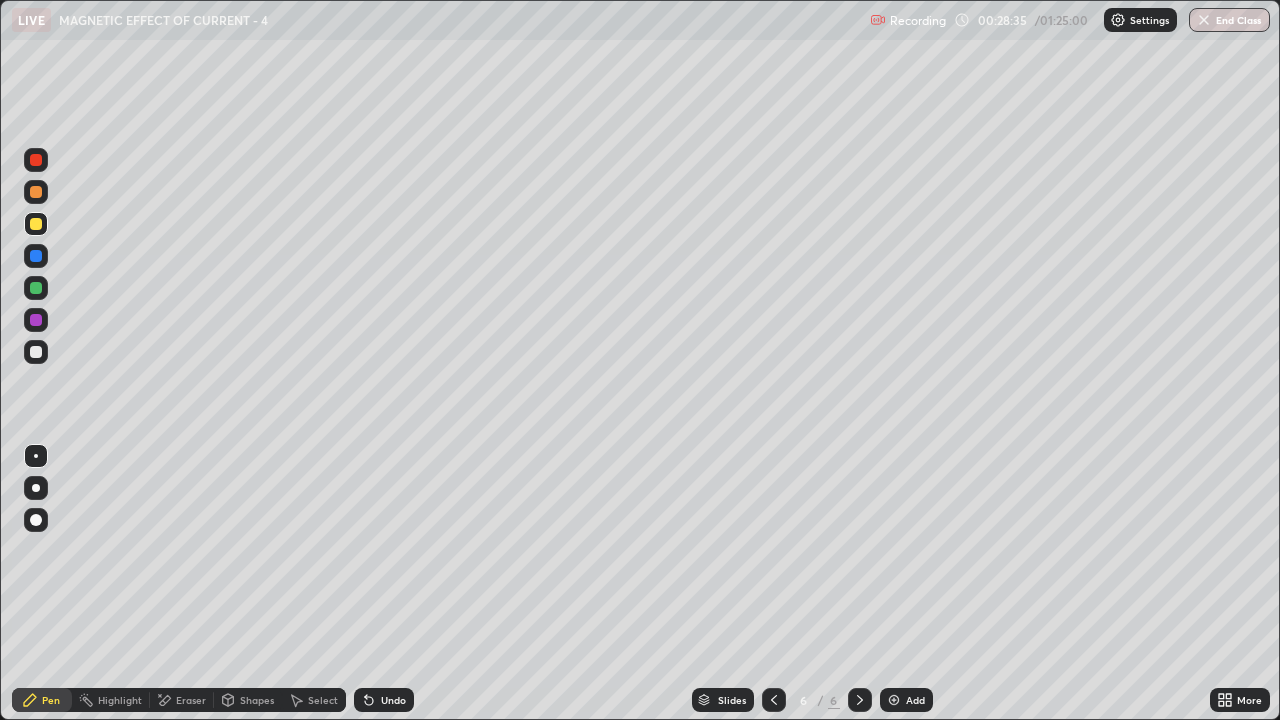 click on "Add" at bounding box center [906, 700] 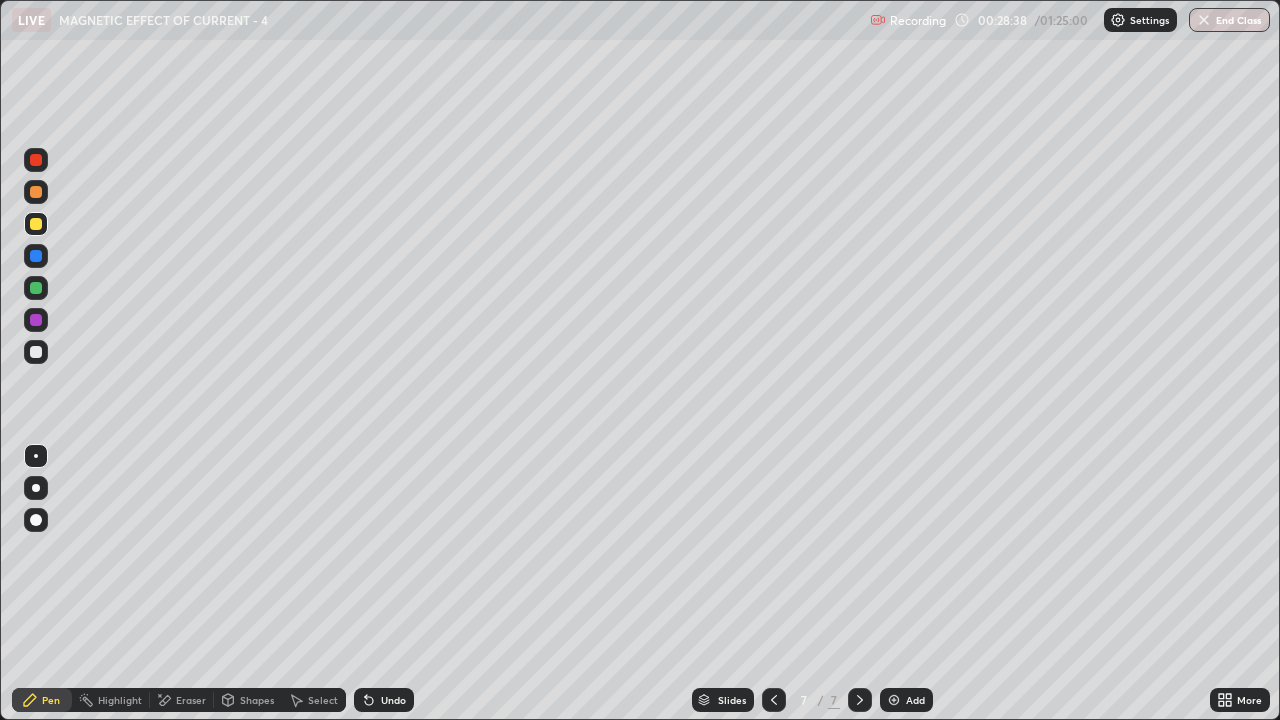 click at bounding box center [774, 700] 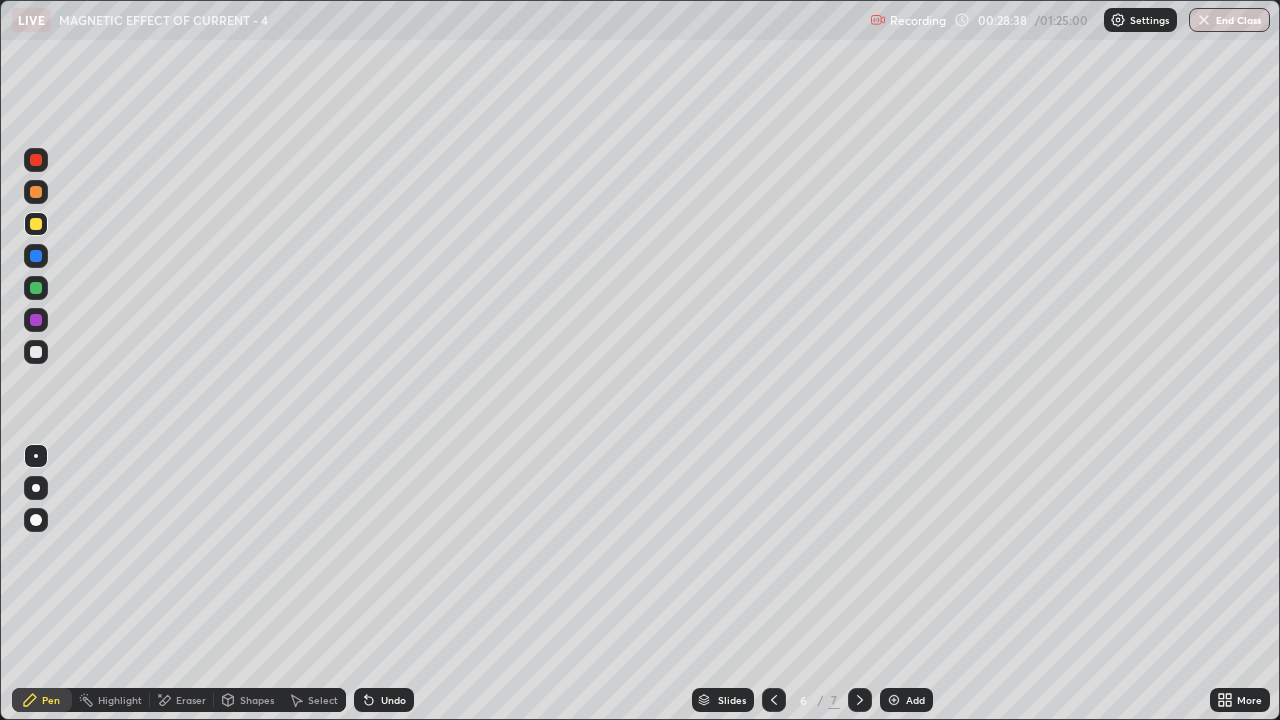 click 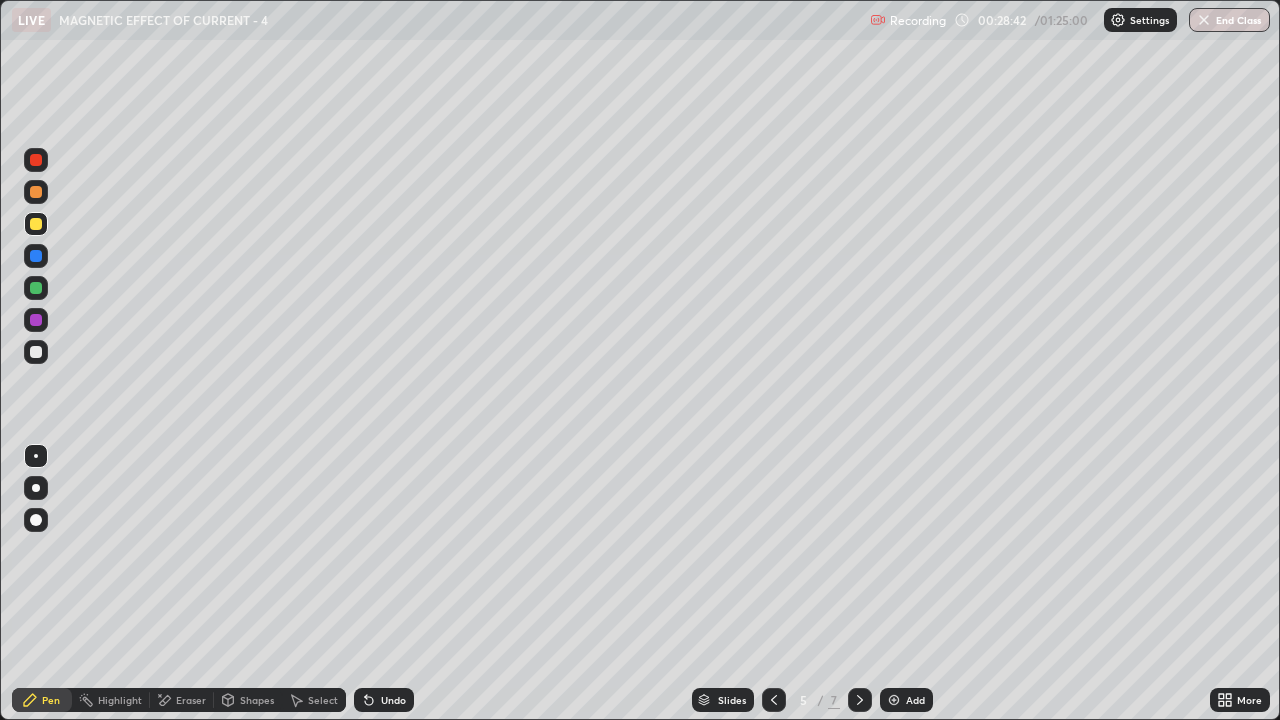 click 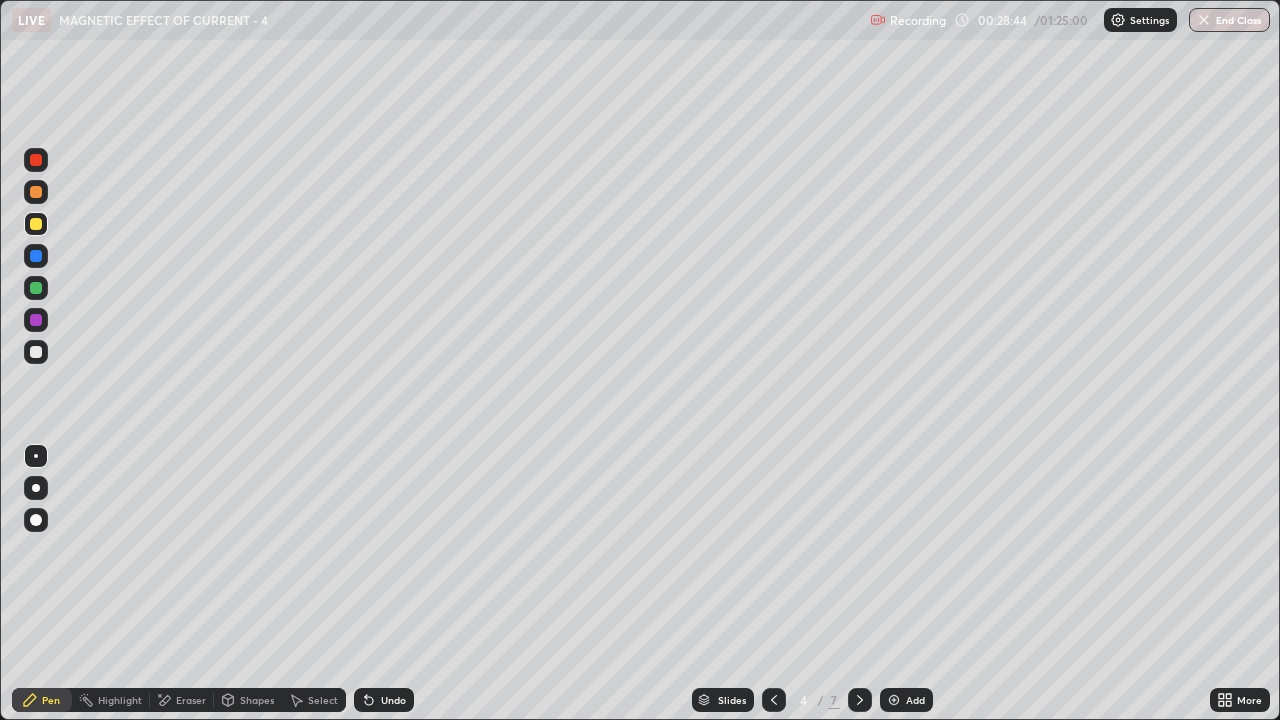 click 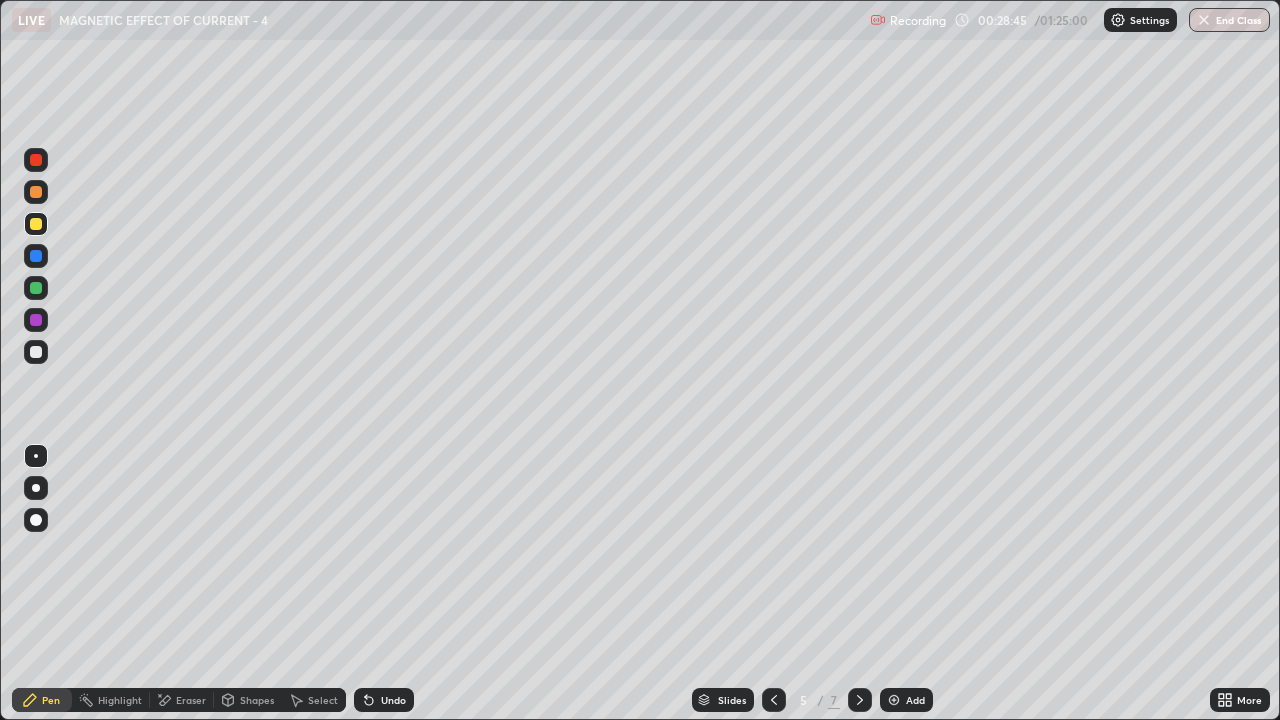 click 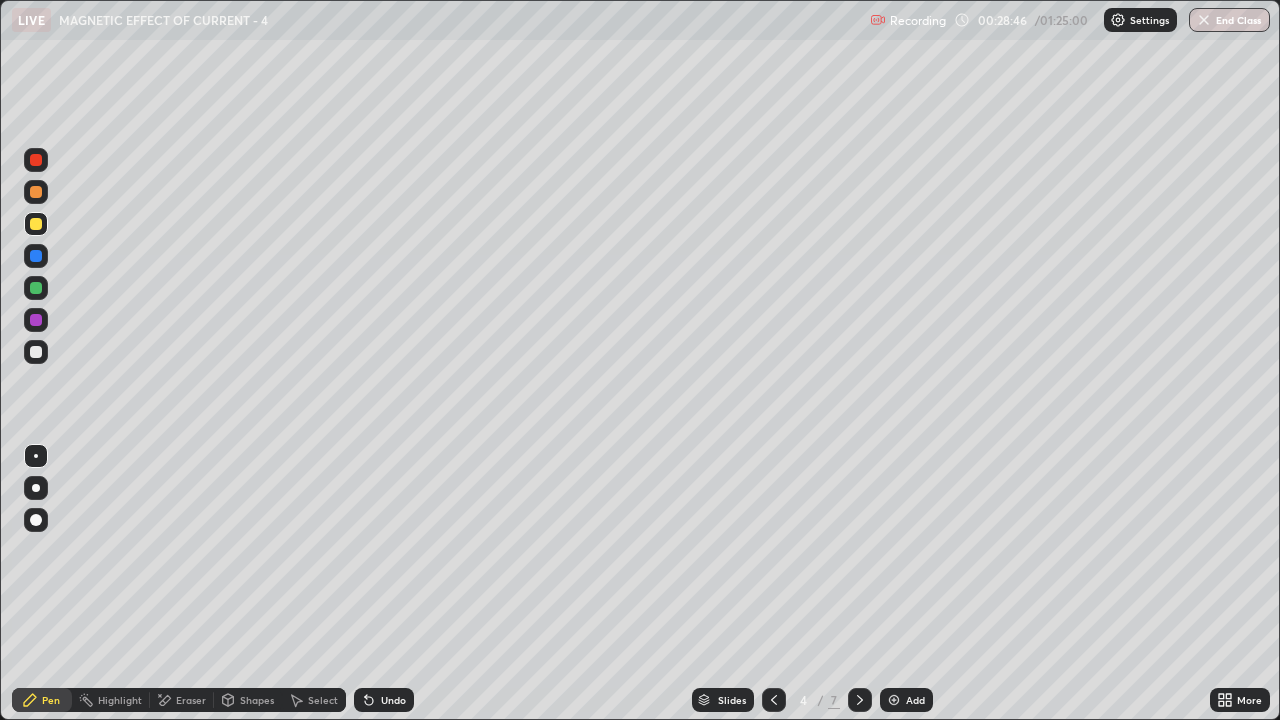 click 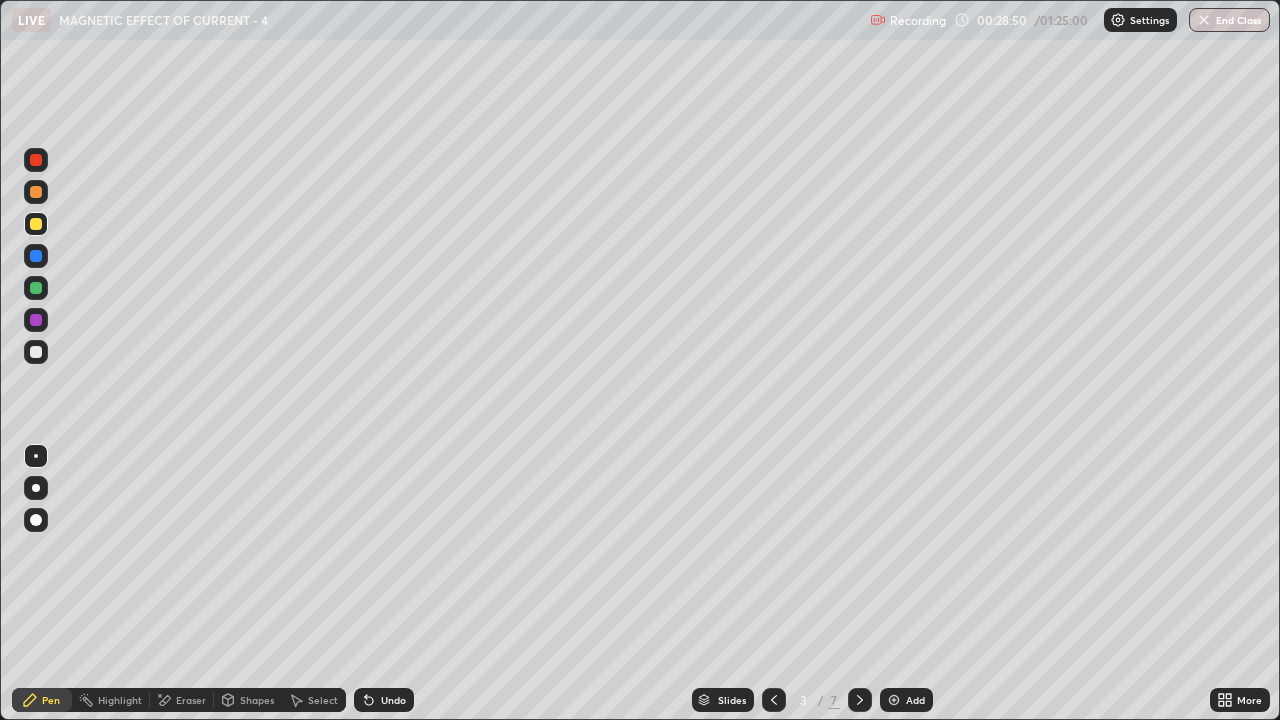 click 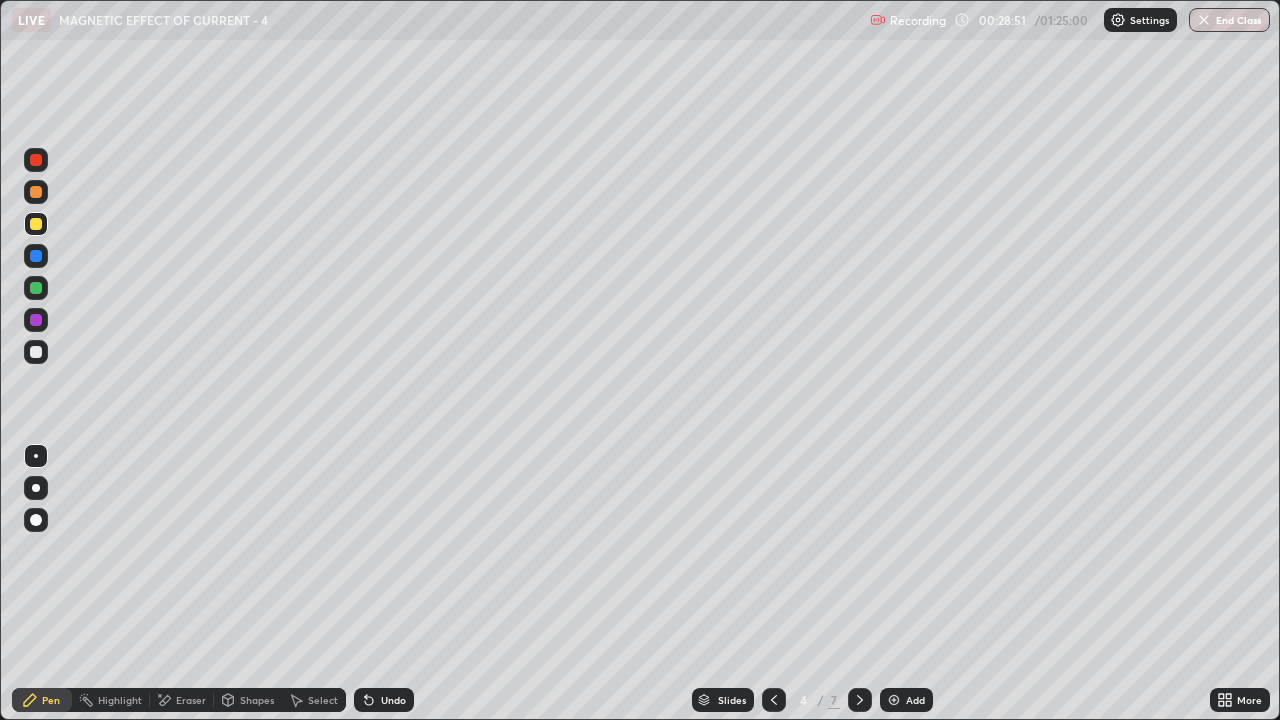 click 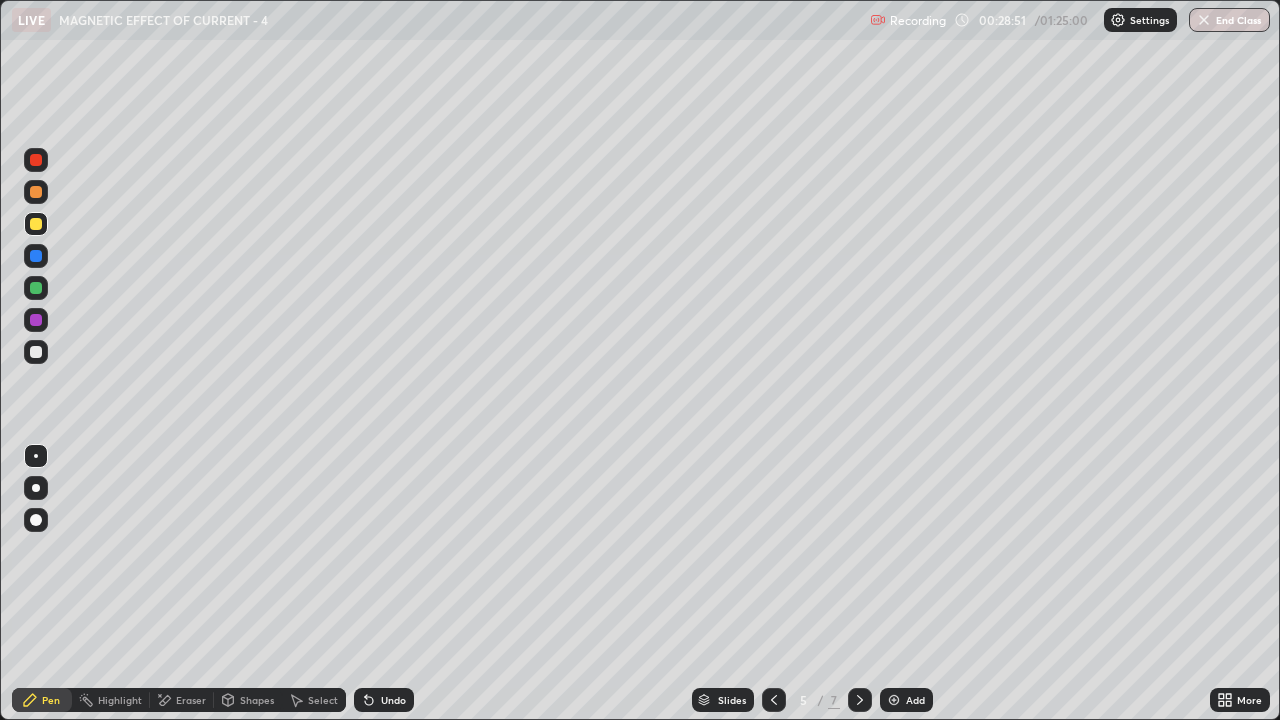 click at bounding box center (860, 700) 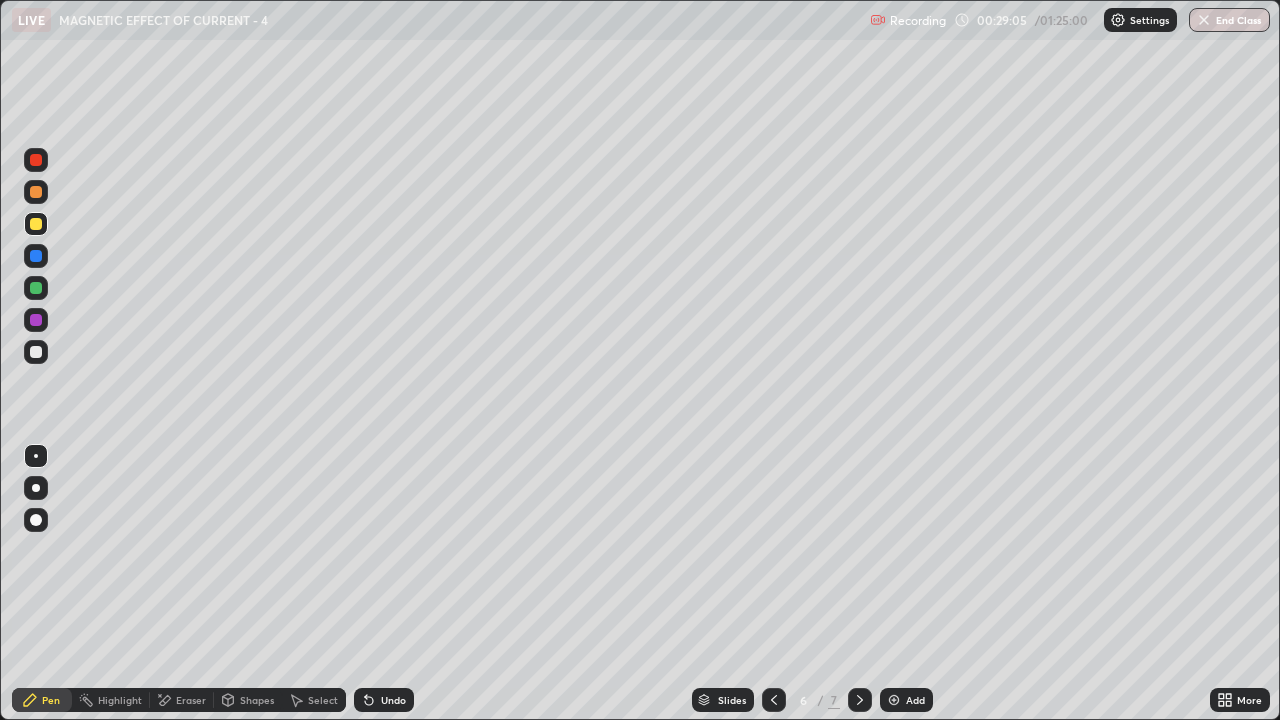 click at bounding box center (894, 700) 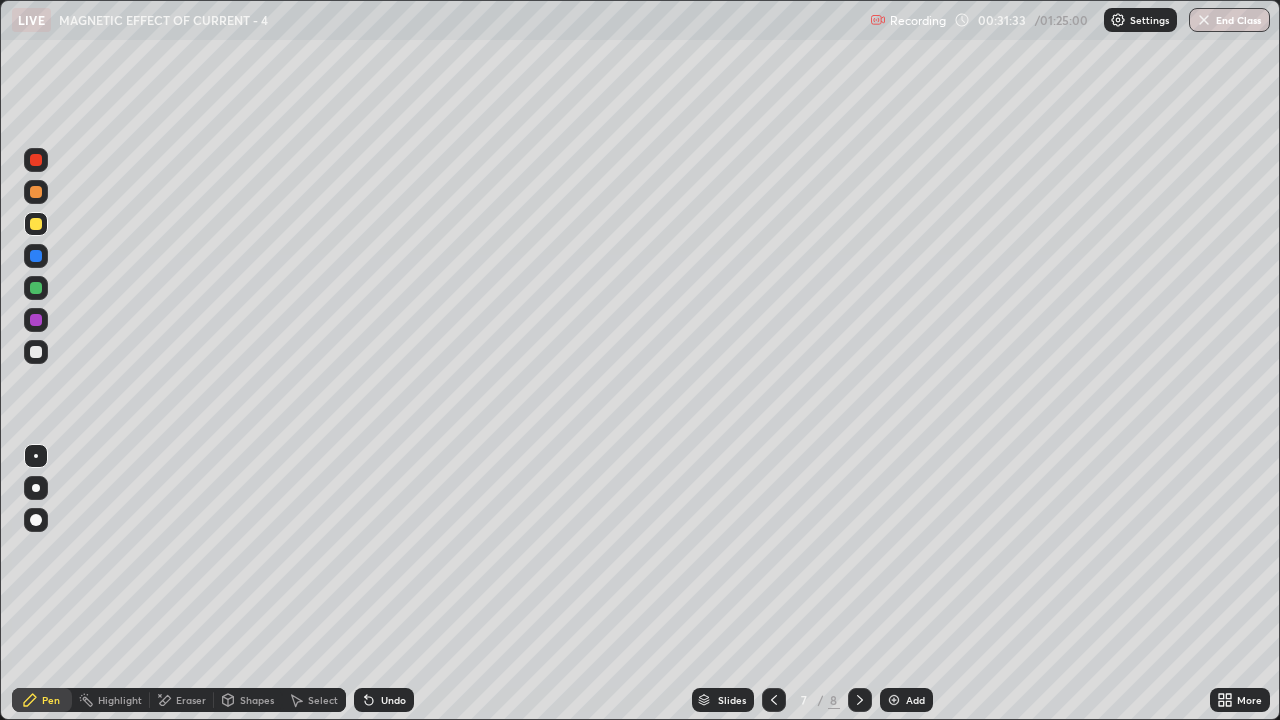 click on "Add" at bounding box center [906, 700] 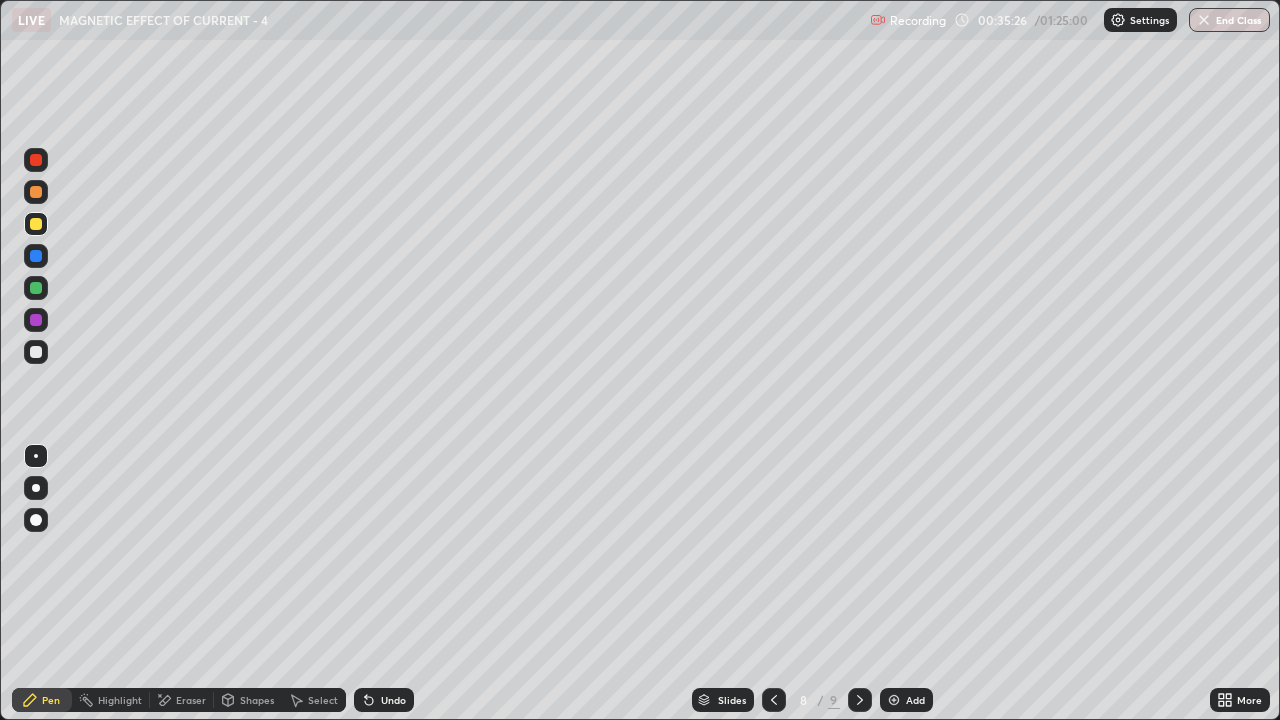 click on "Highlight" at bounding box center (120, 700) 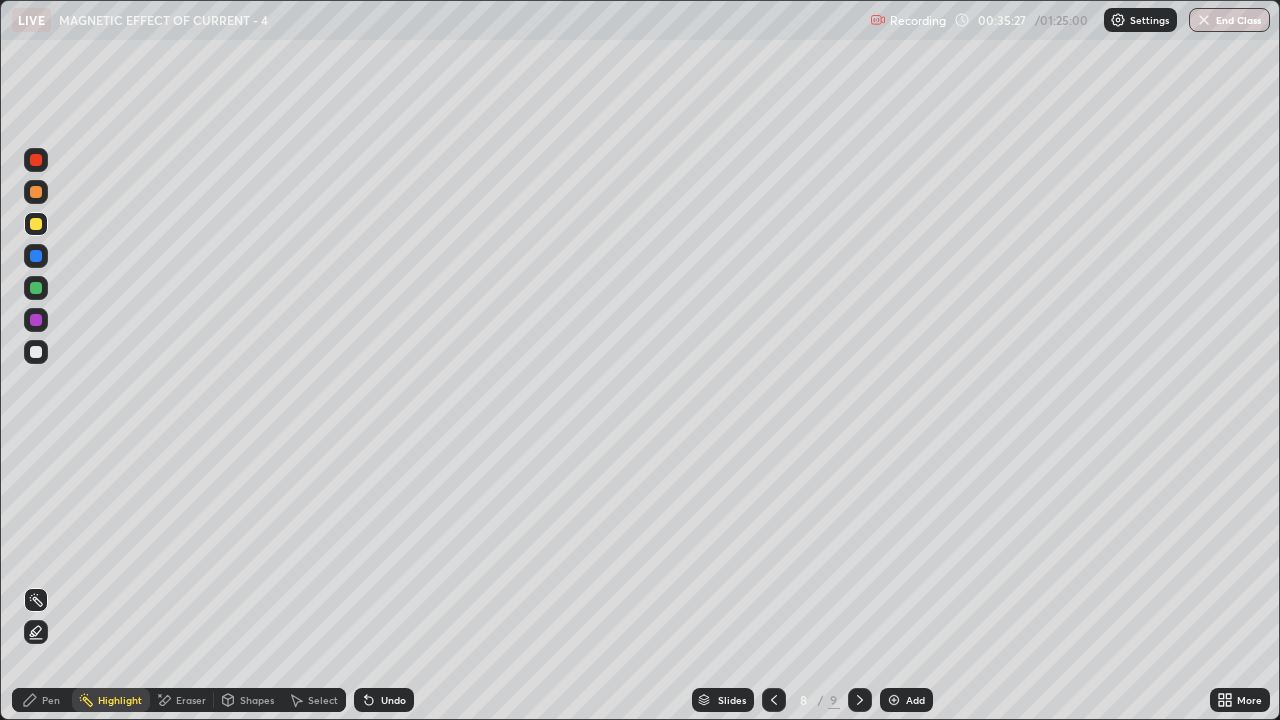 click 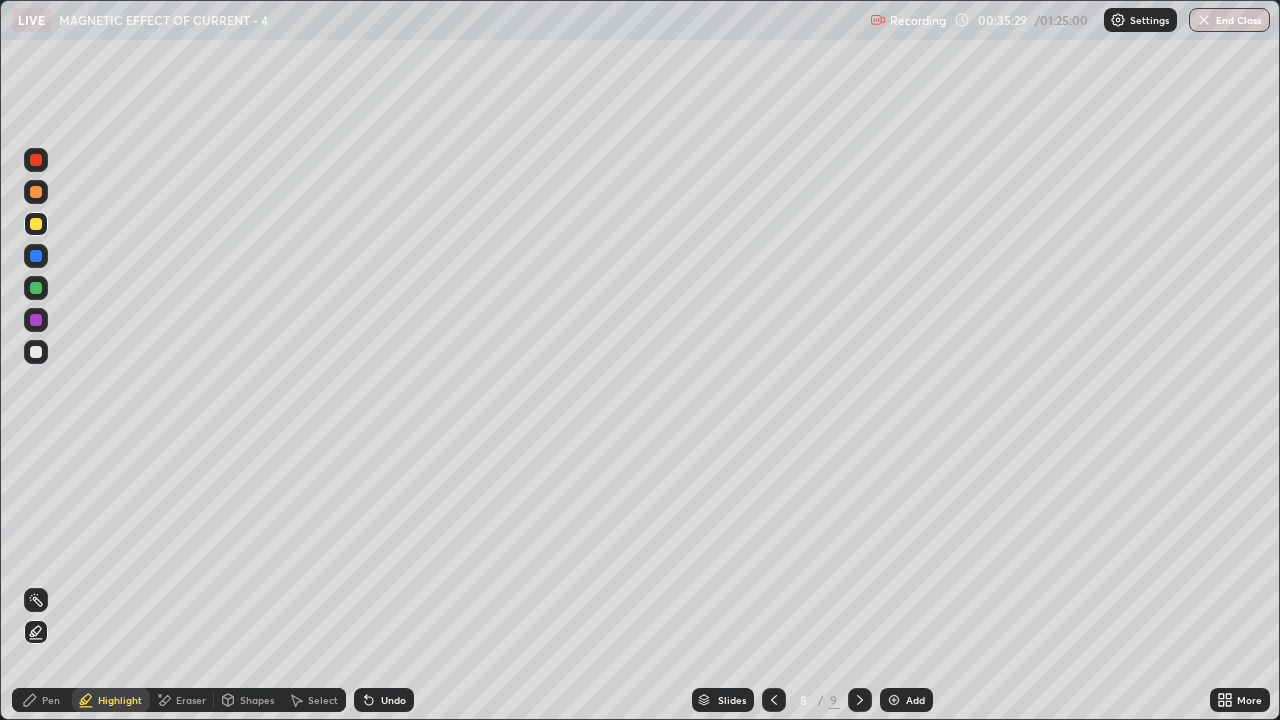 click at bounding box center (36, 352) 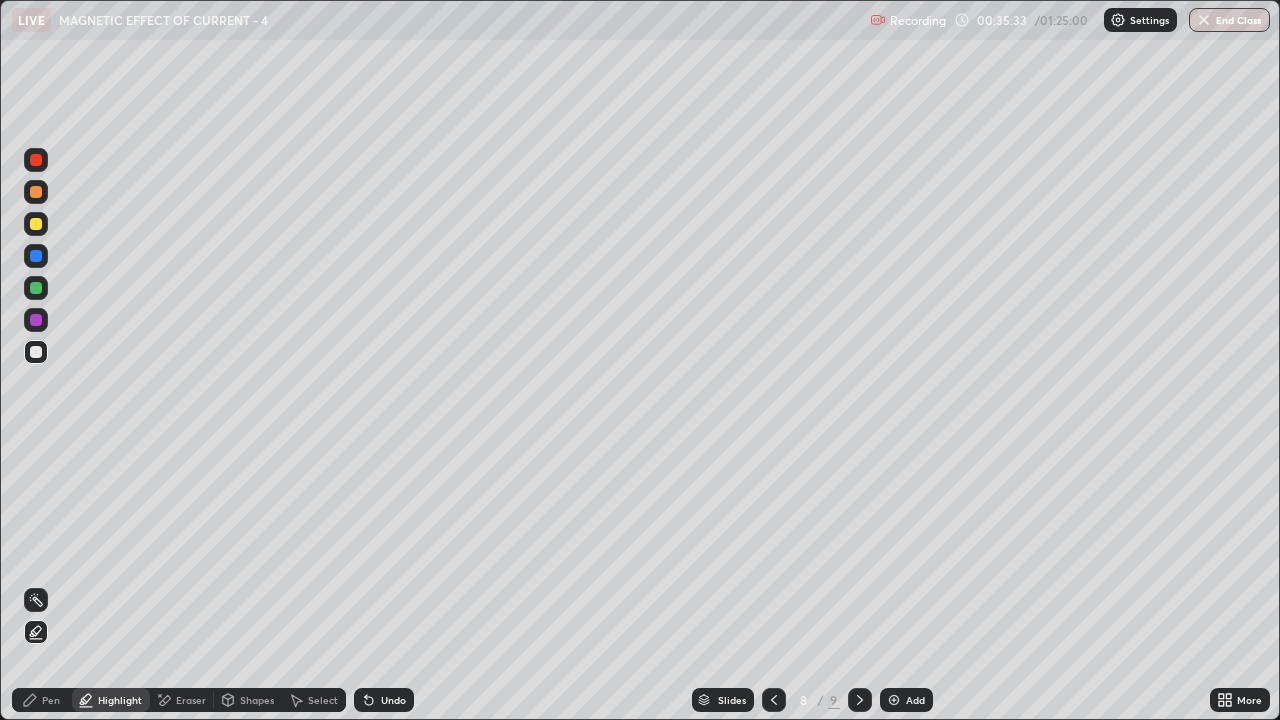 click on "Pen" at bounding box center [42, 700] 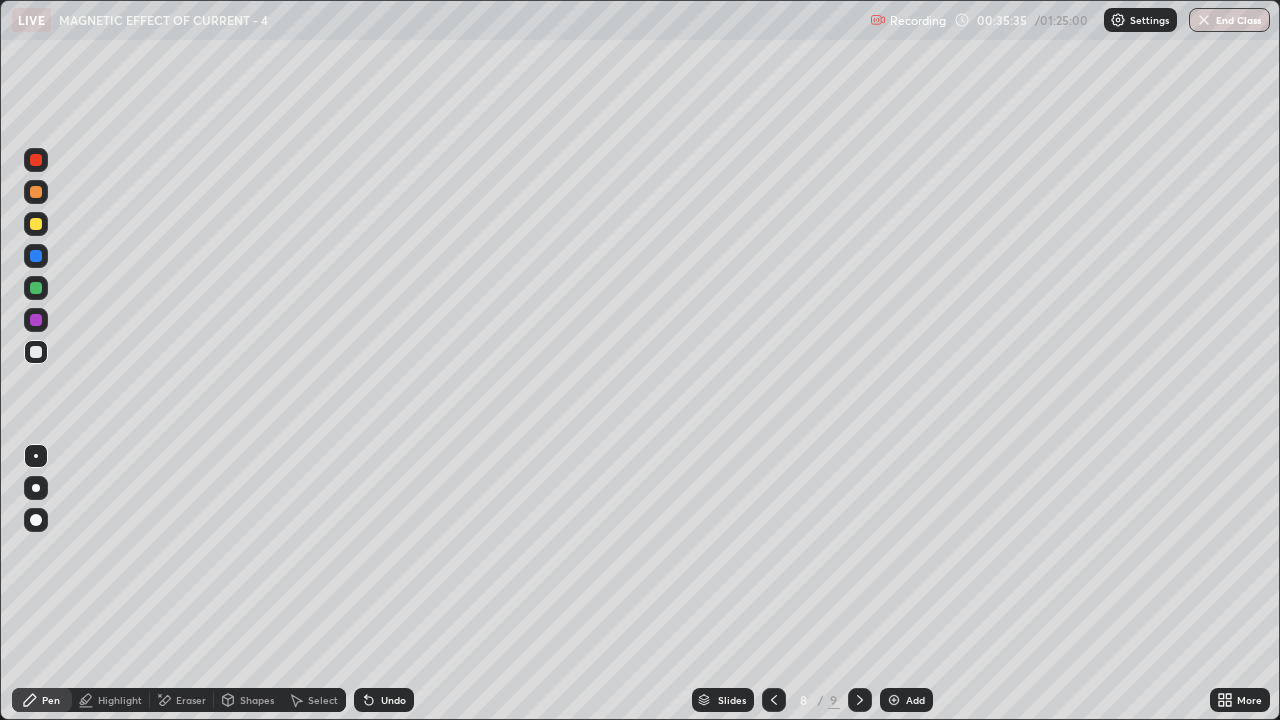 click at bounding box center (36, 352) 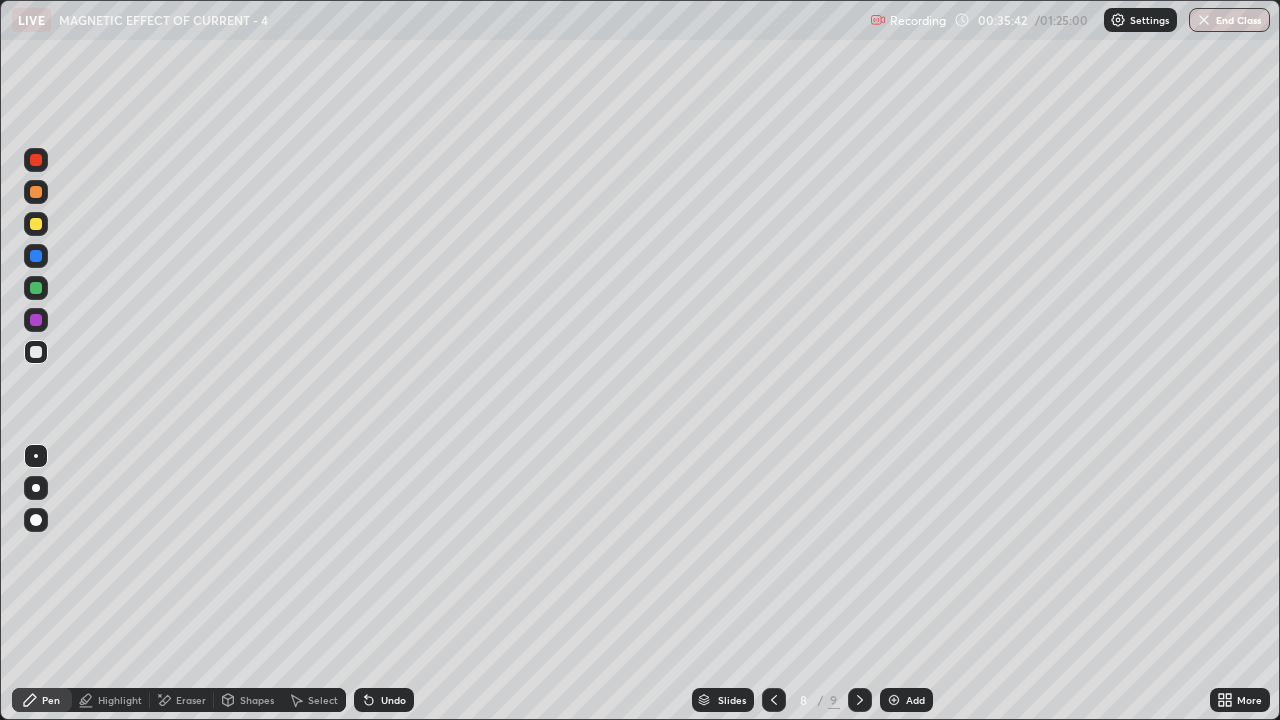 click on "Highlight" at bounding box center [120, 700] 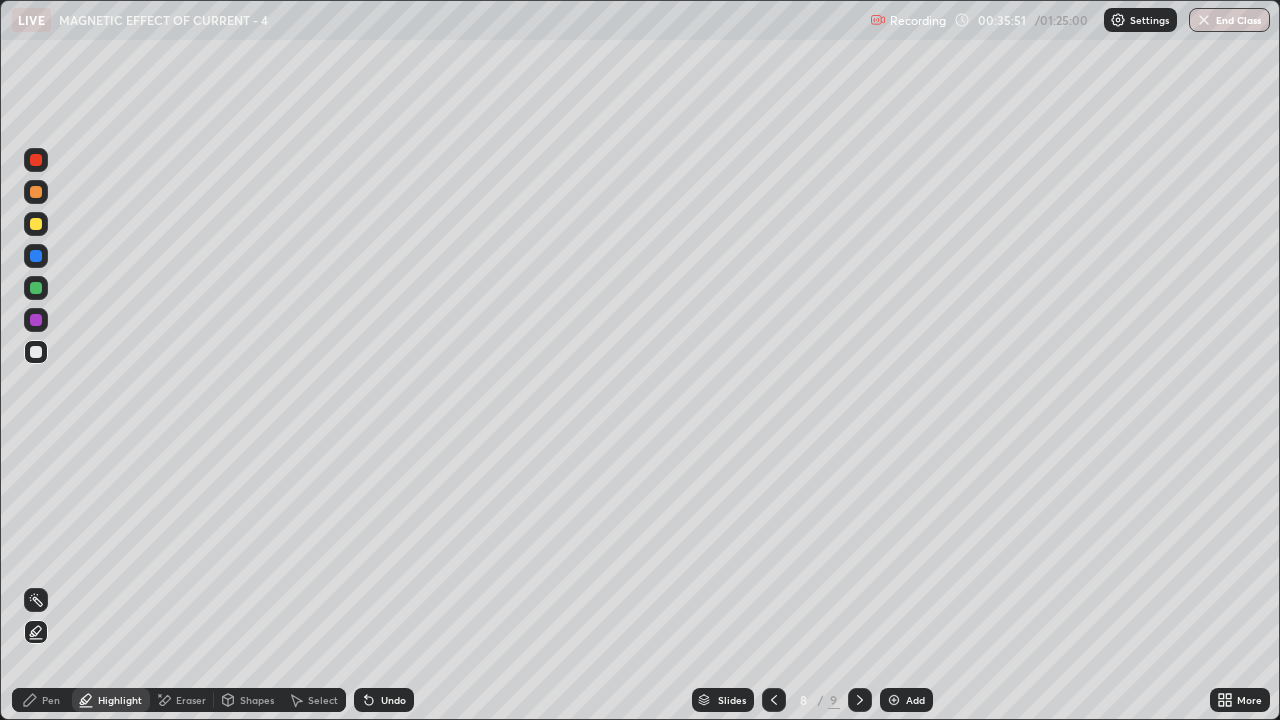 click 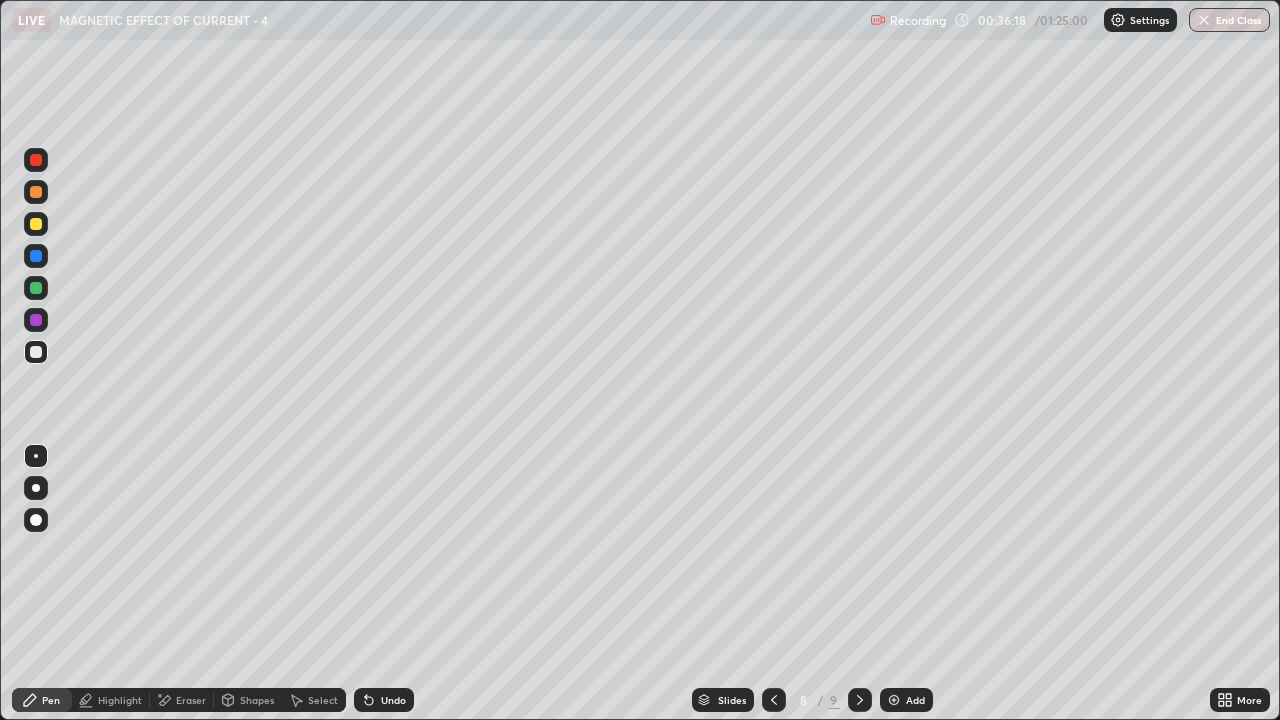 click on "Eraser" at bounding box center [182, 700] 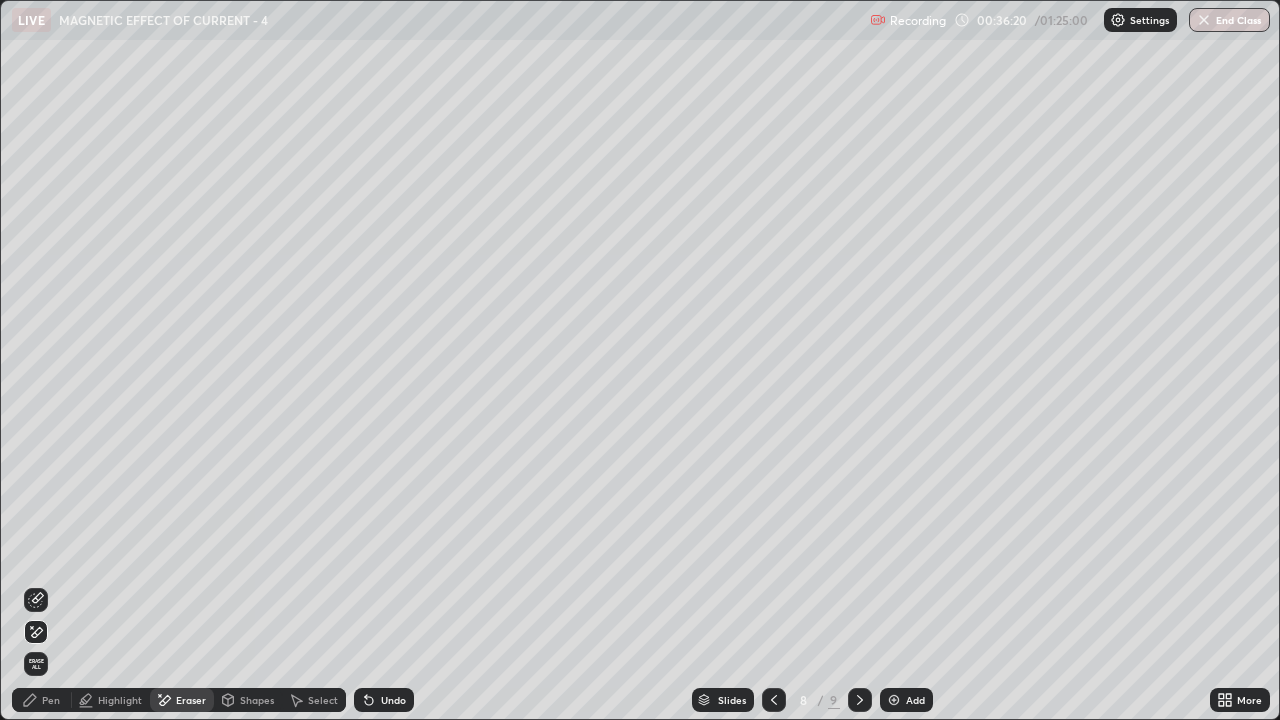click on "Pen" at bounding box center (42, 700) 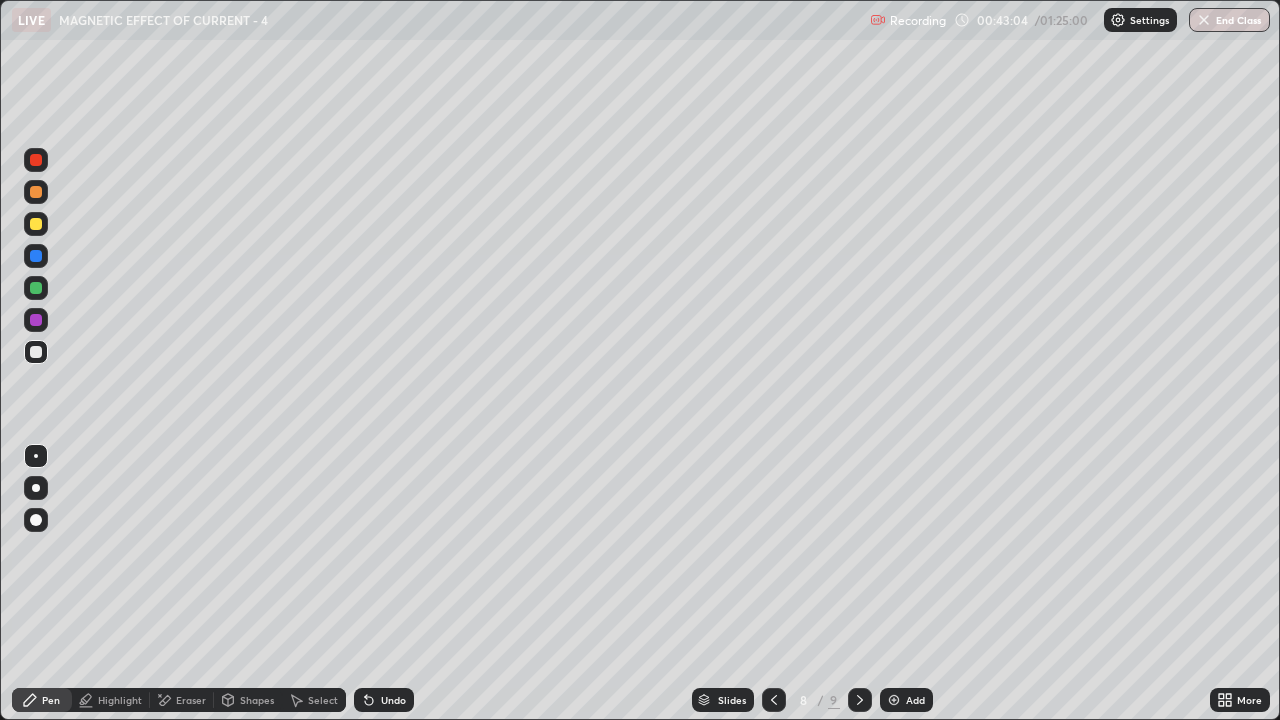 click 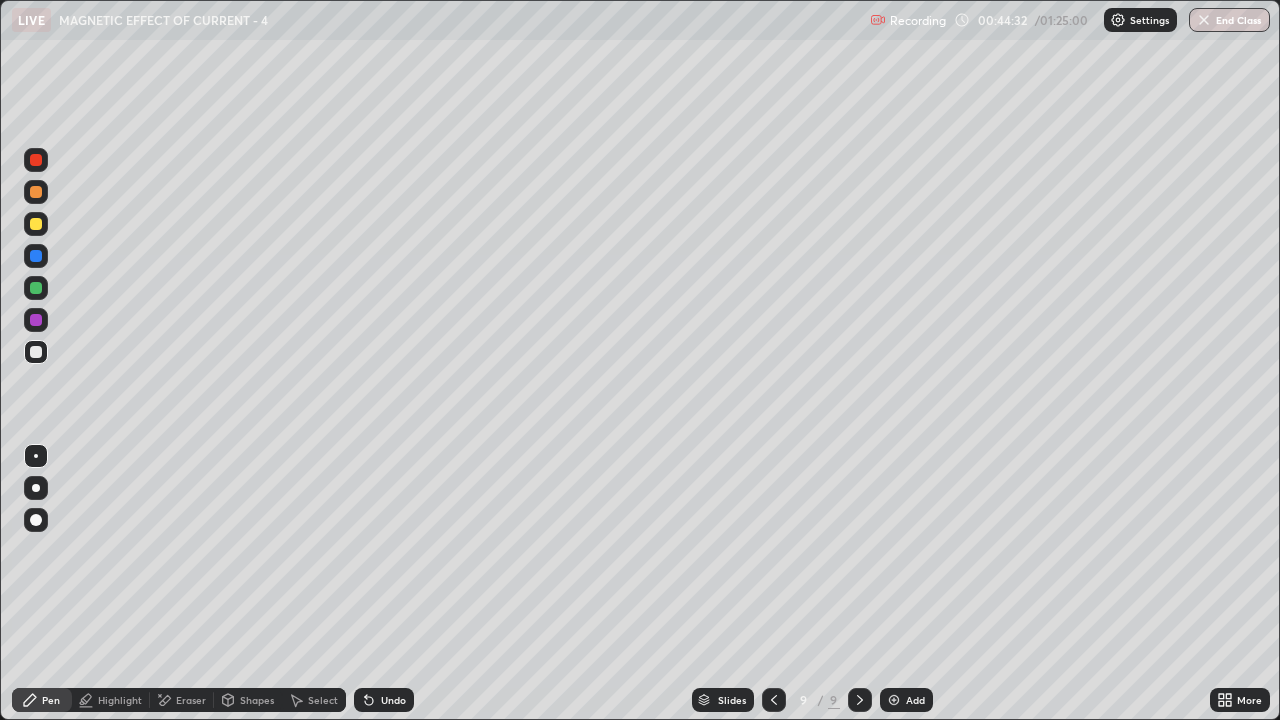 click on "Undo" at bounding box center (384, 700) 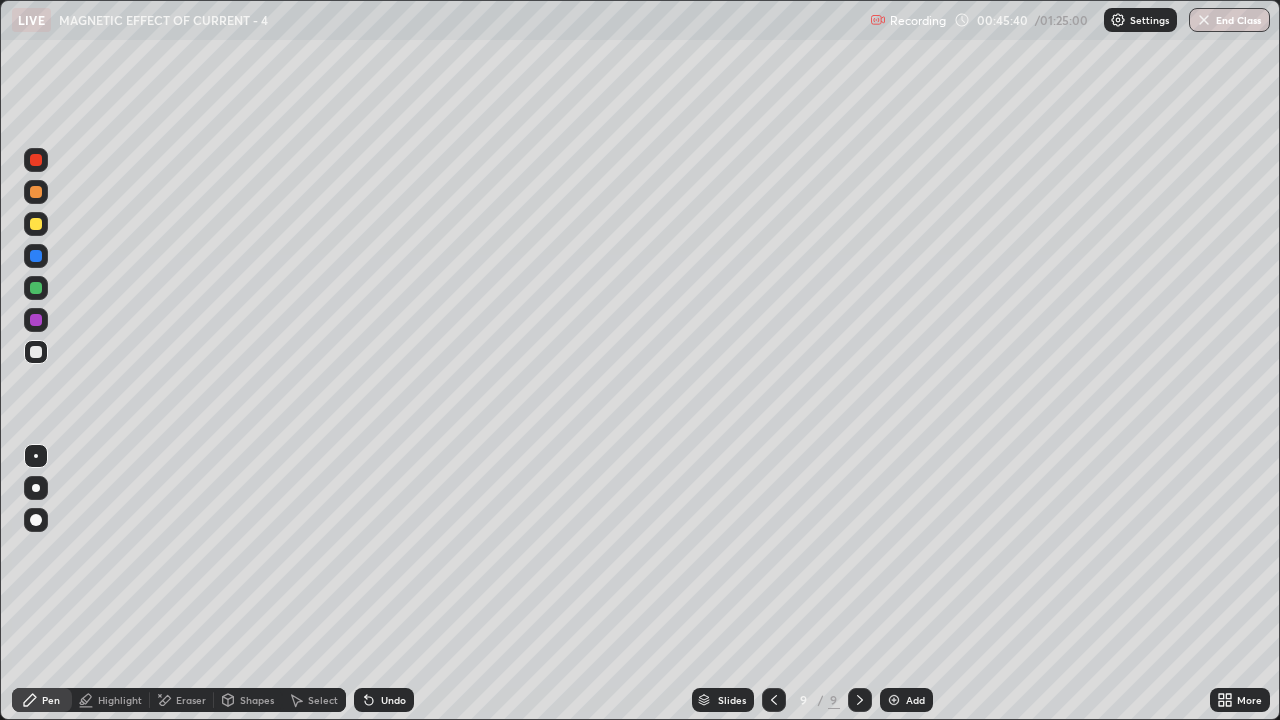 click on "Add" at bounding box center [906, 700] 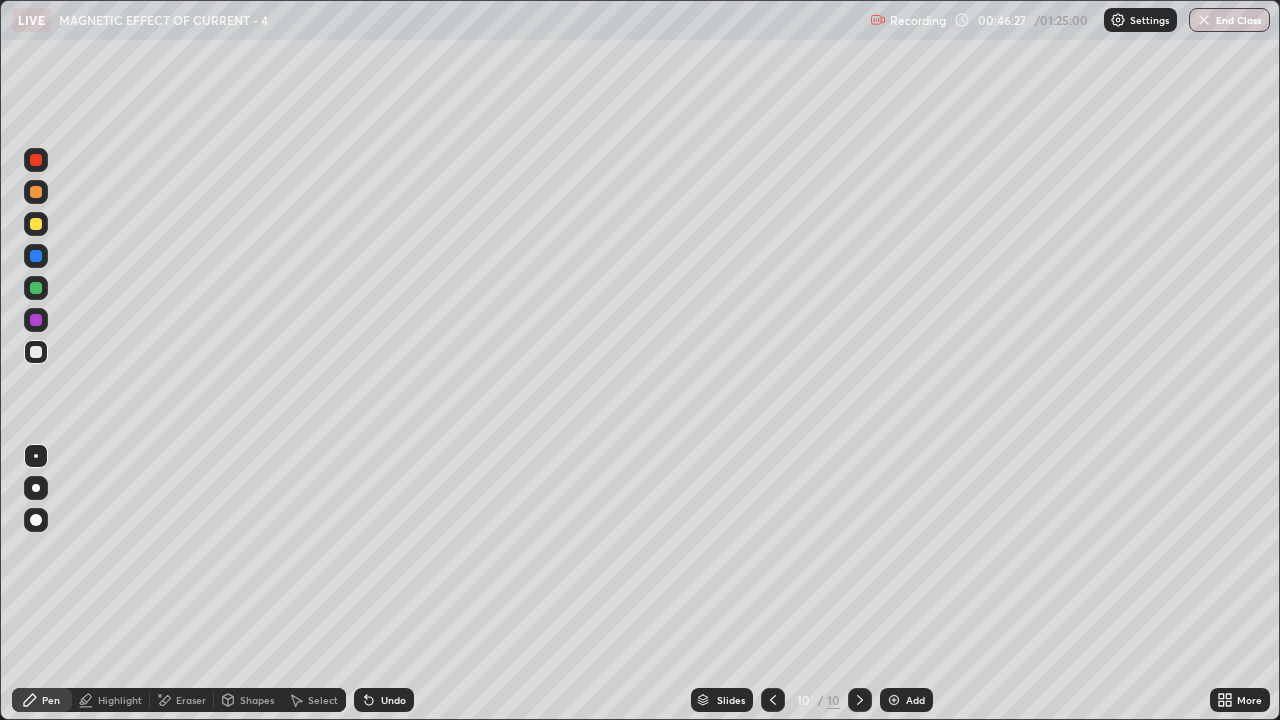 click at bounding box center [36, 224] 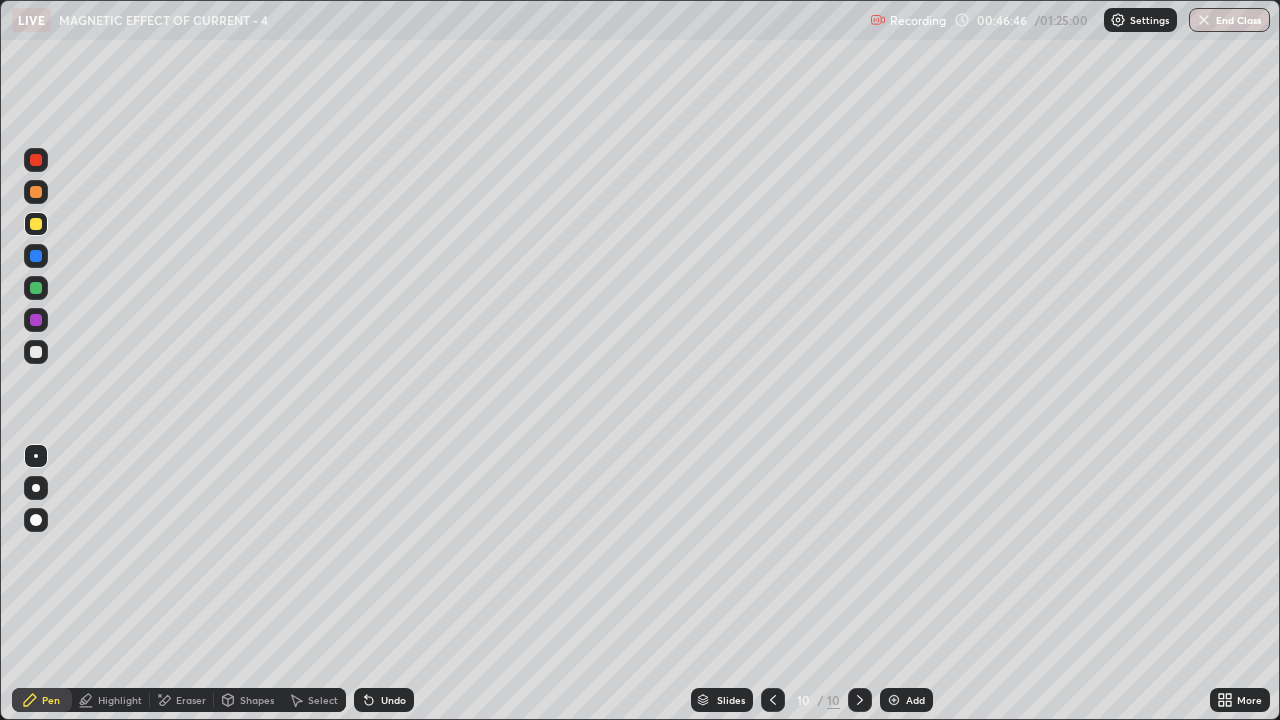 click on "Undo" at bounding box center [393, 700] 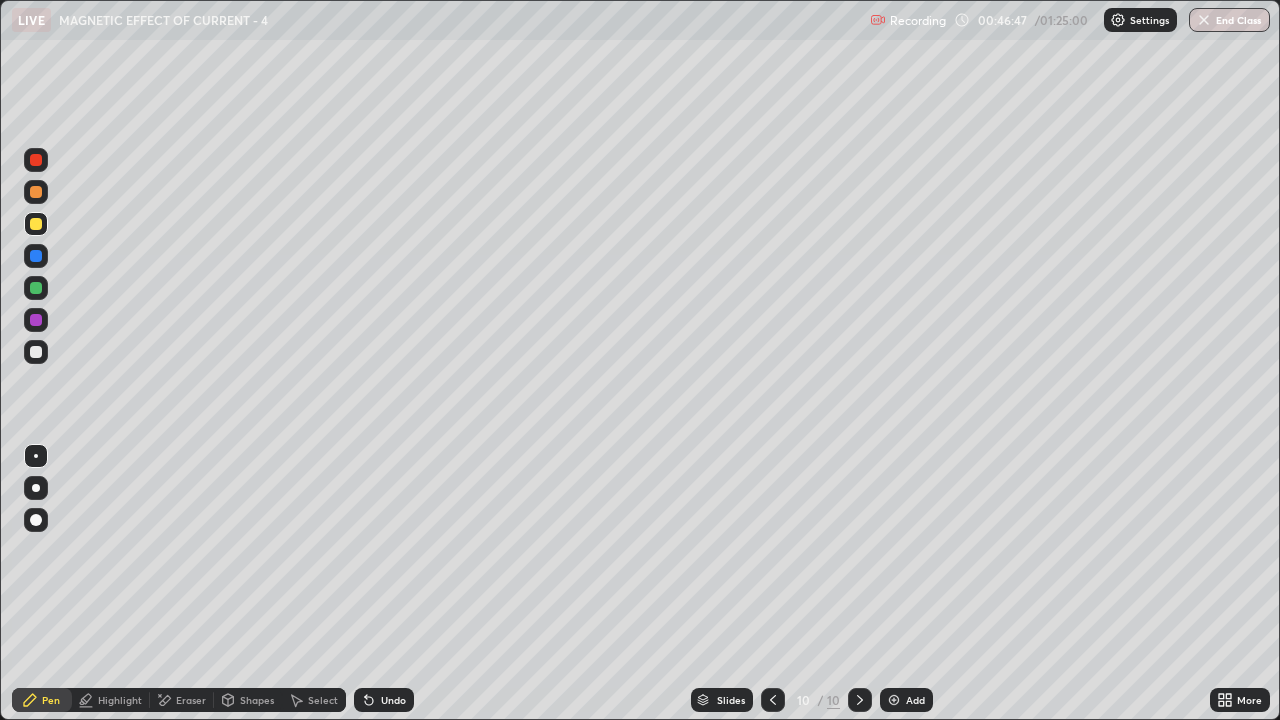 click on "Undo" at bounding box center (384, 700) 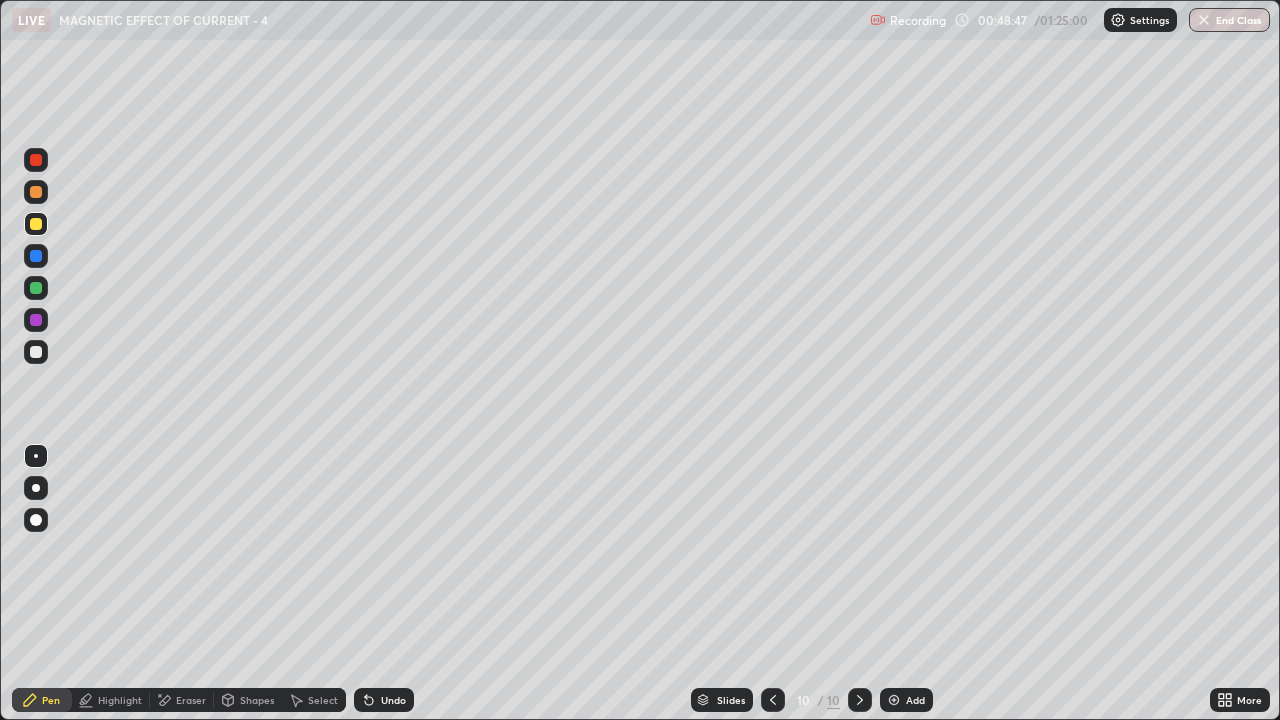 click on "Eraser" at bounding box center [191, 700] 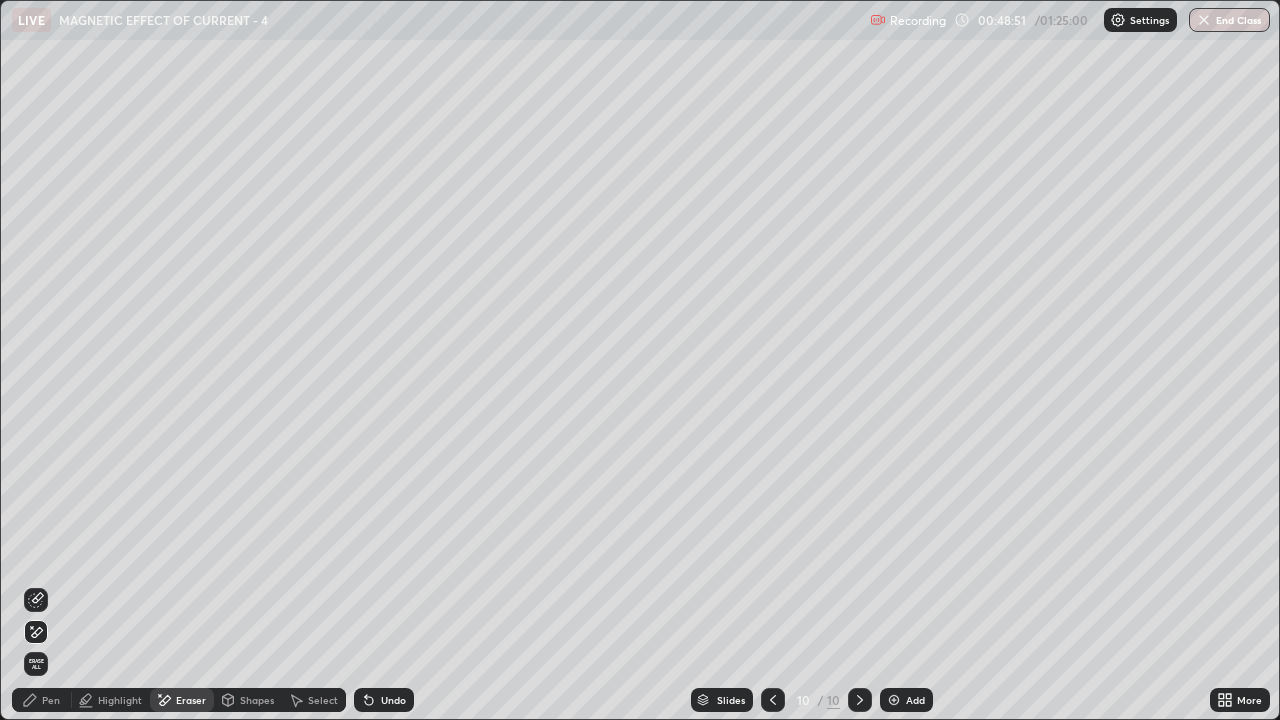 click on "Pen" at bounding box center [51, 700] 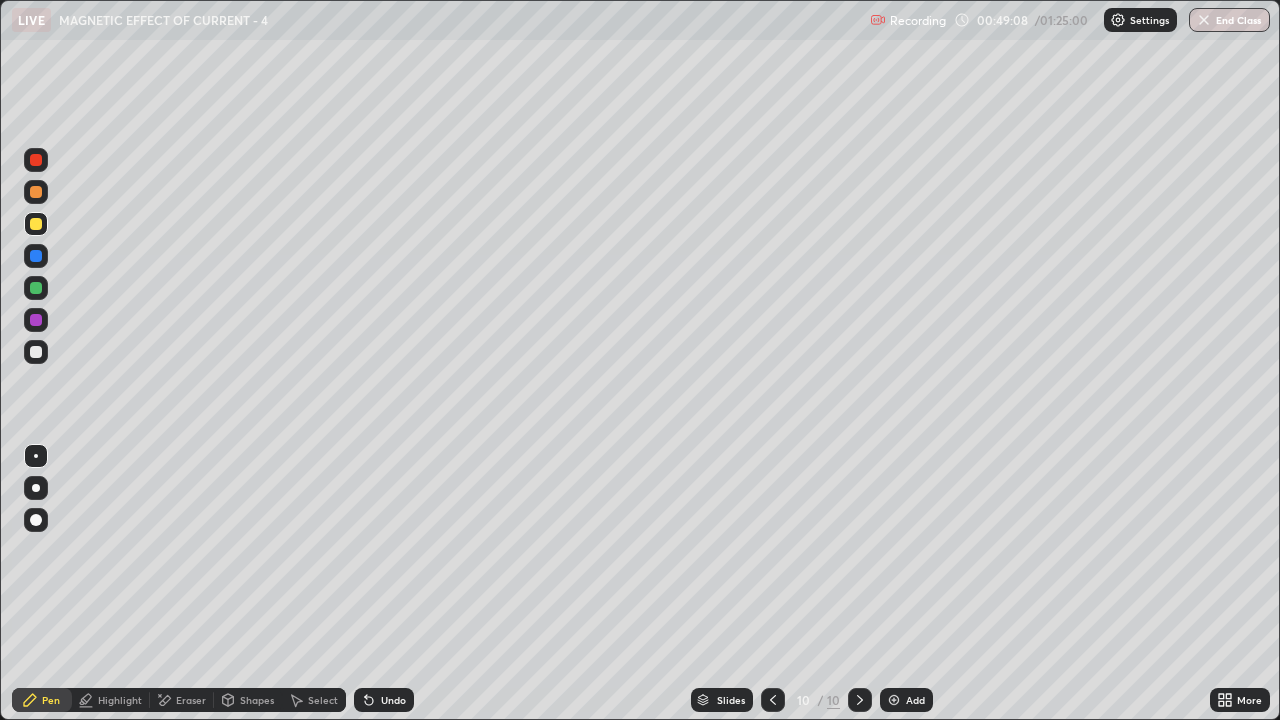 click on "Eraser" at bounding box center [191, 700] 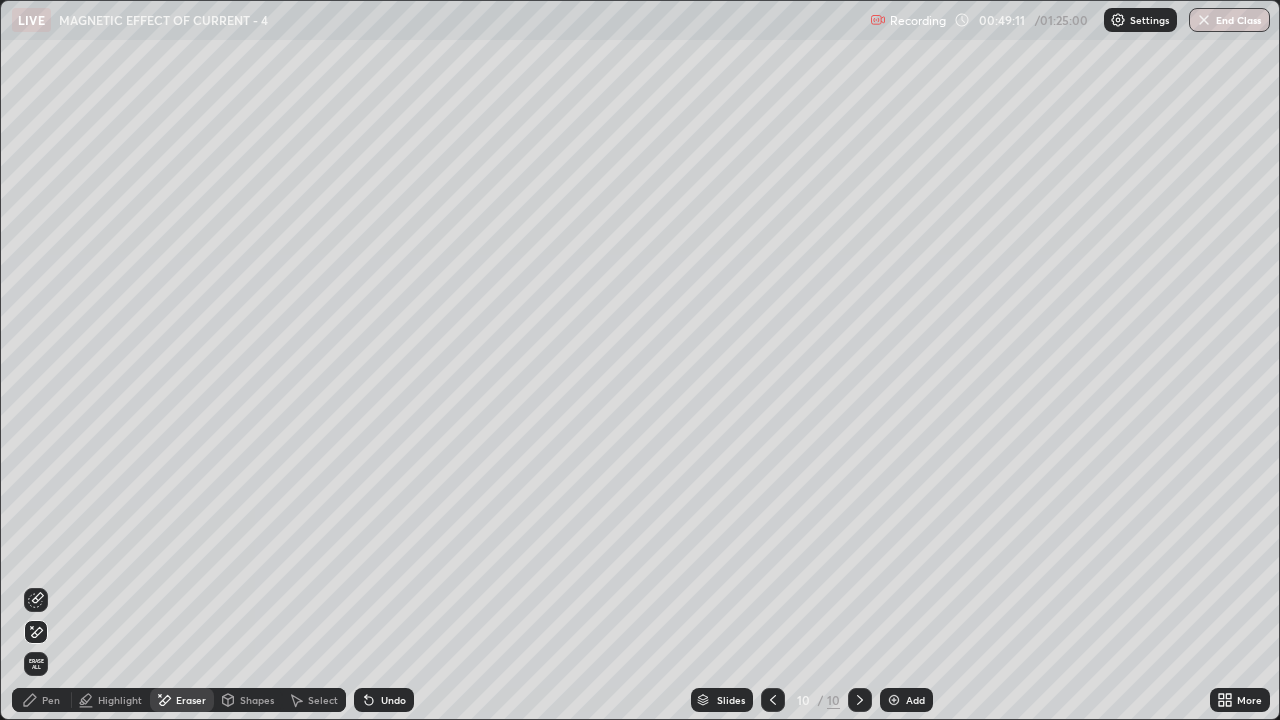 click on "Pen" at bounding box center (42, 700) 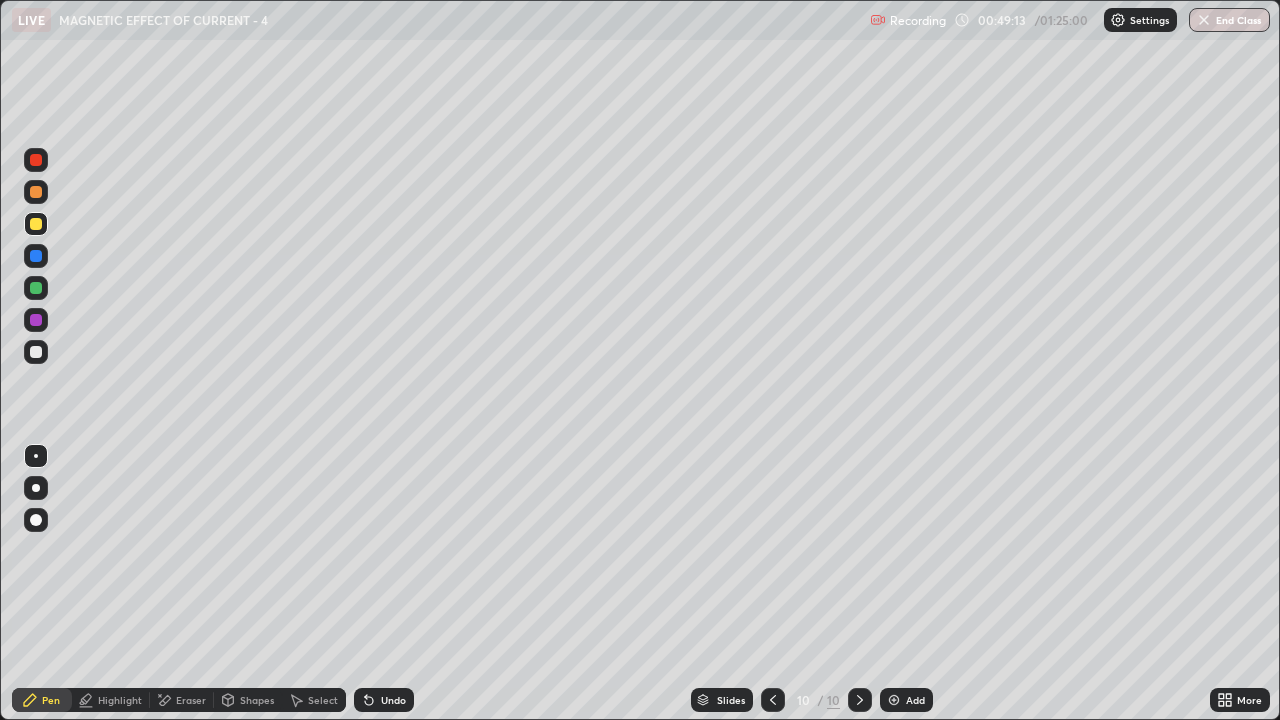 click at bounding box center (36, 352) 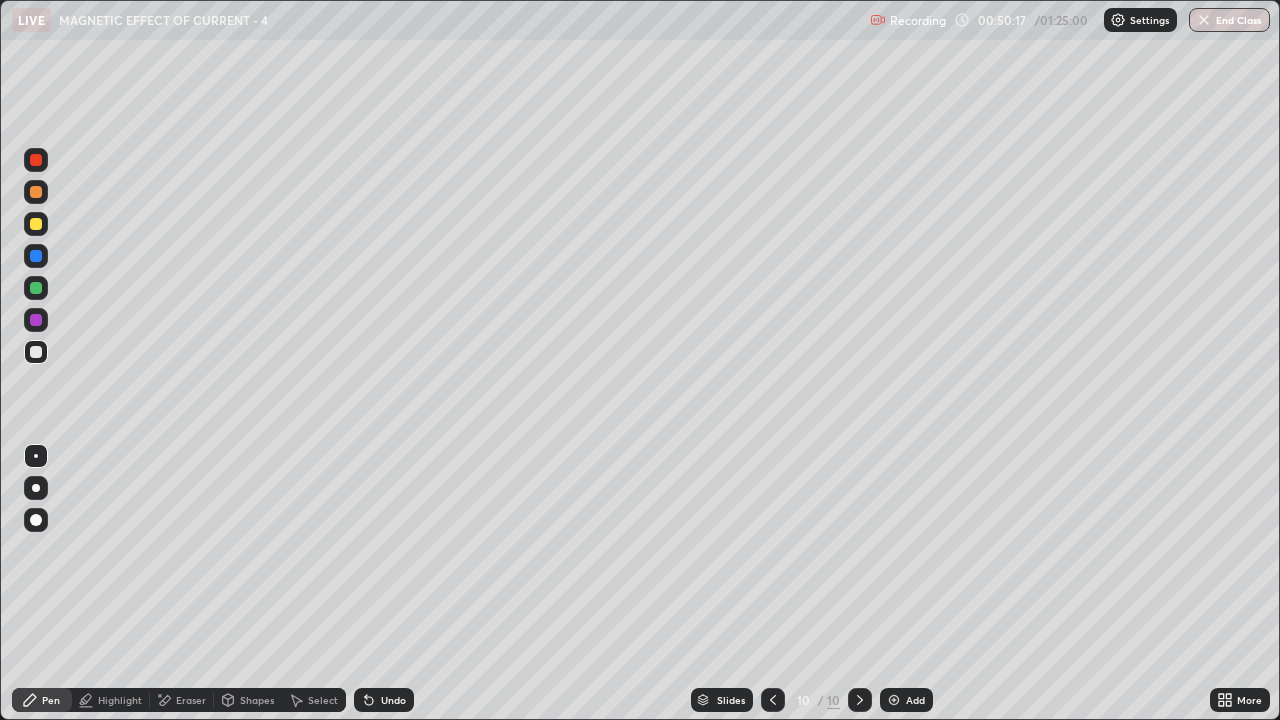 click at bounding box center [894, 700] 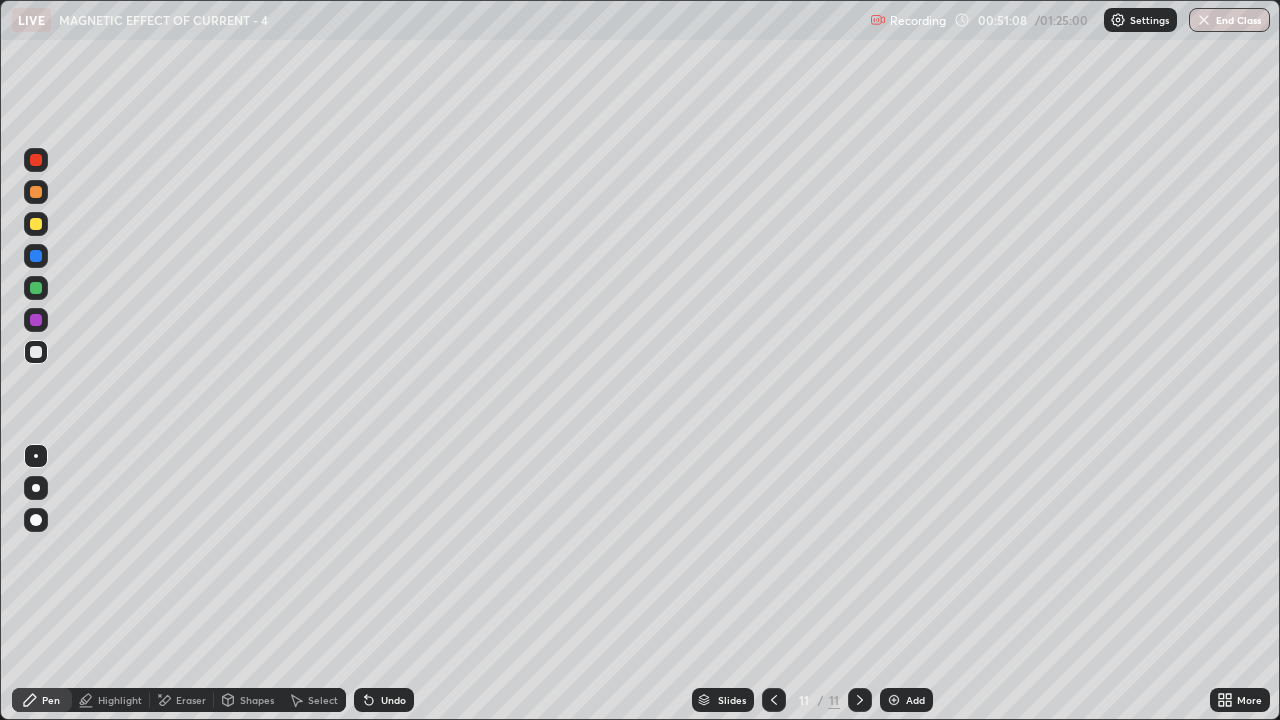 click at bounding box center [36, 224] 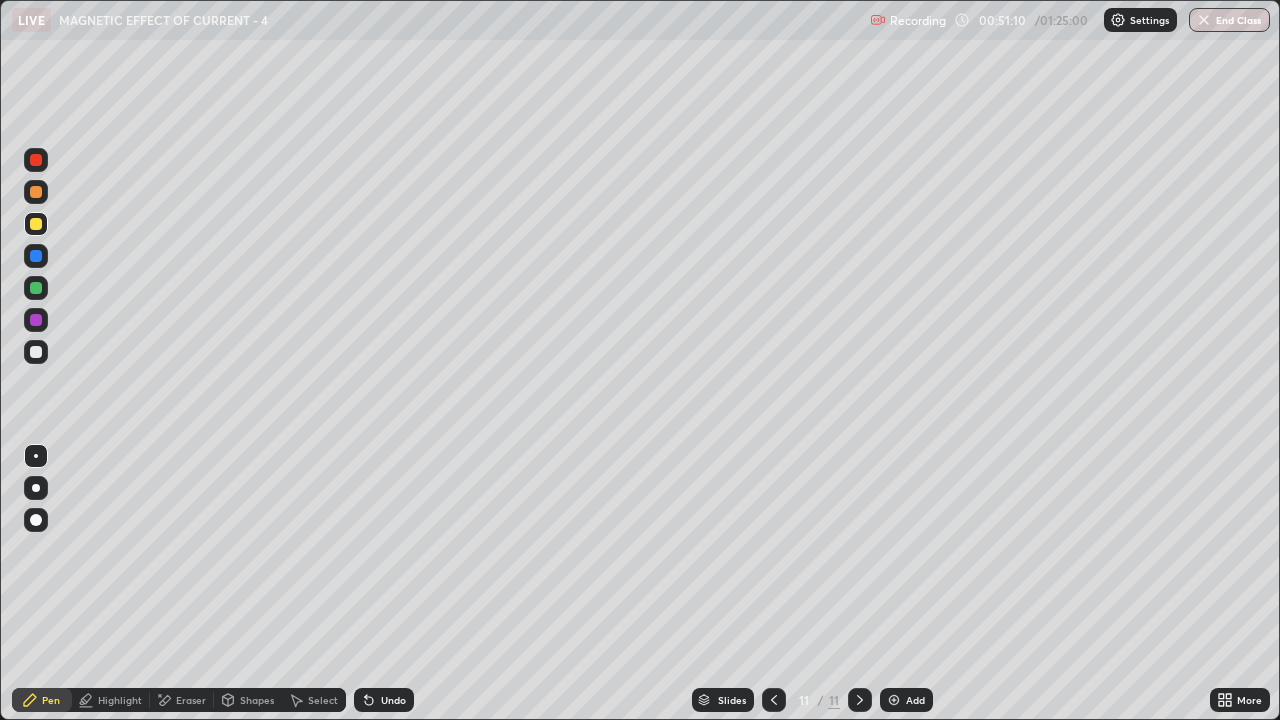click on "Undo" at bounding box center (393, 700) 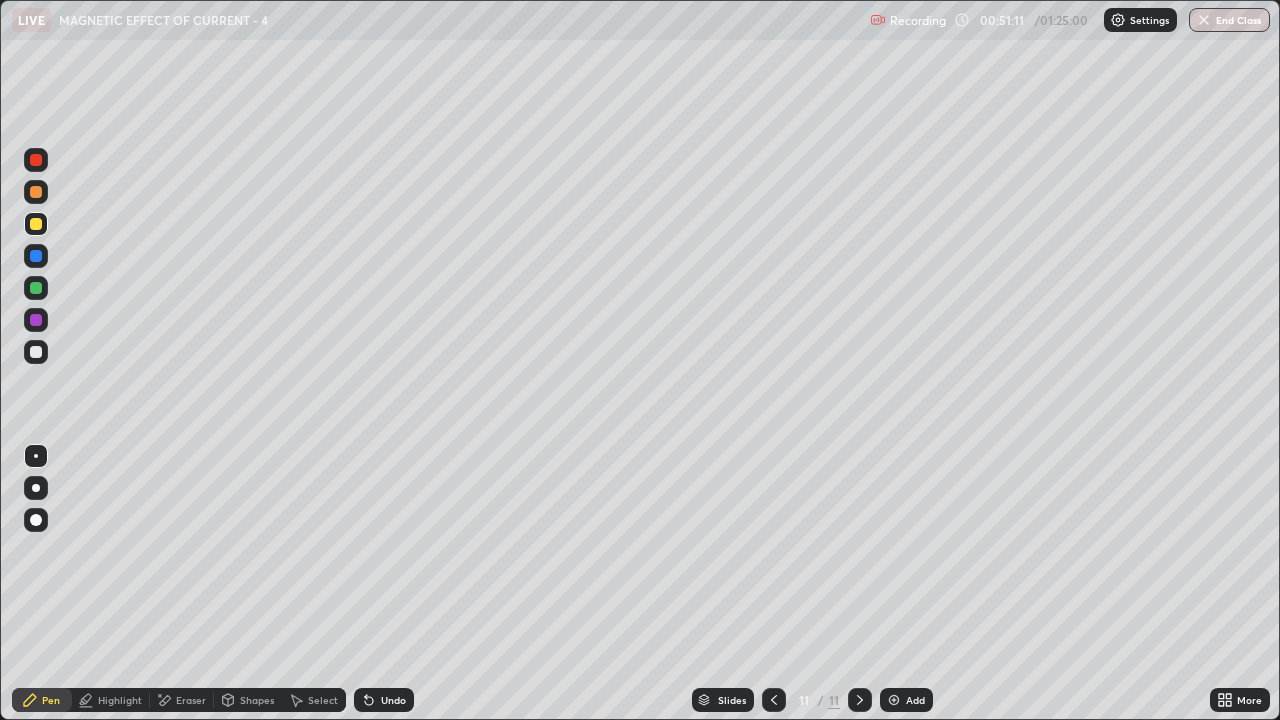 click on "Undo" at bounding box center [393, 700] 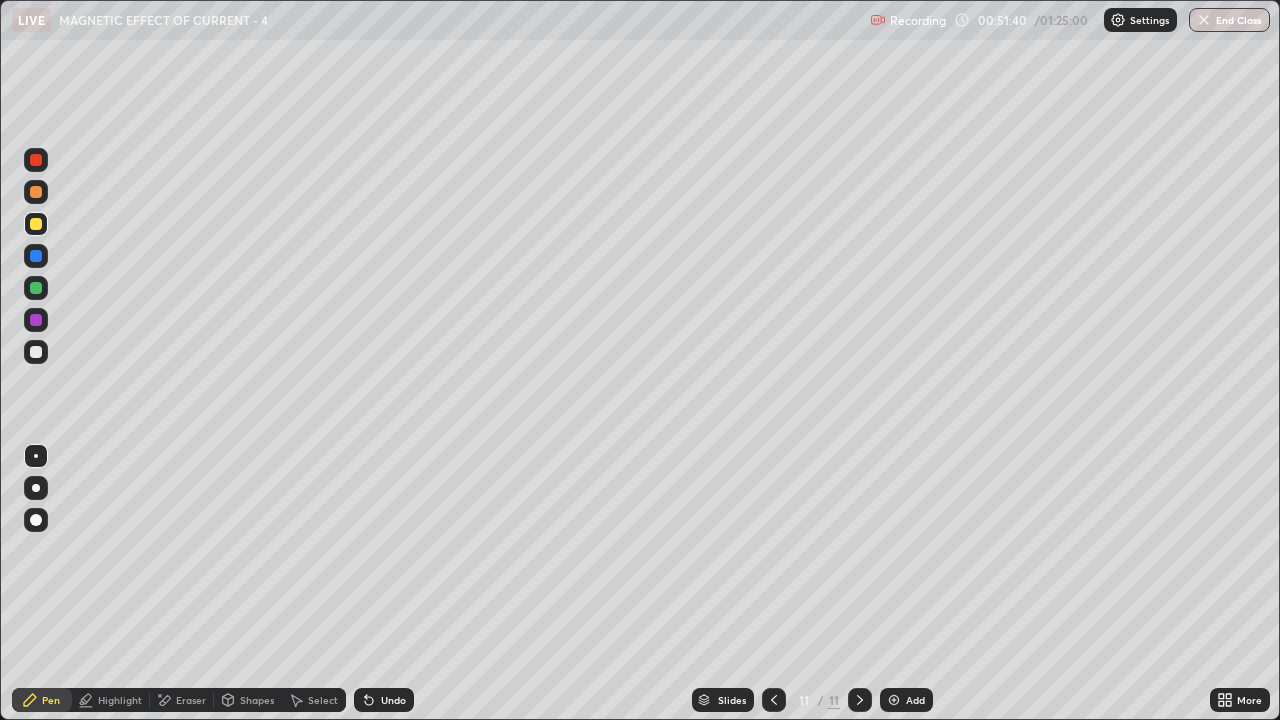 click at bounding box center (36, 352) 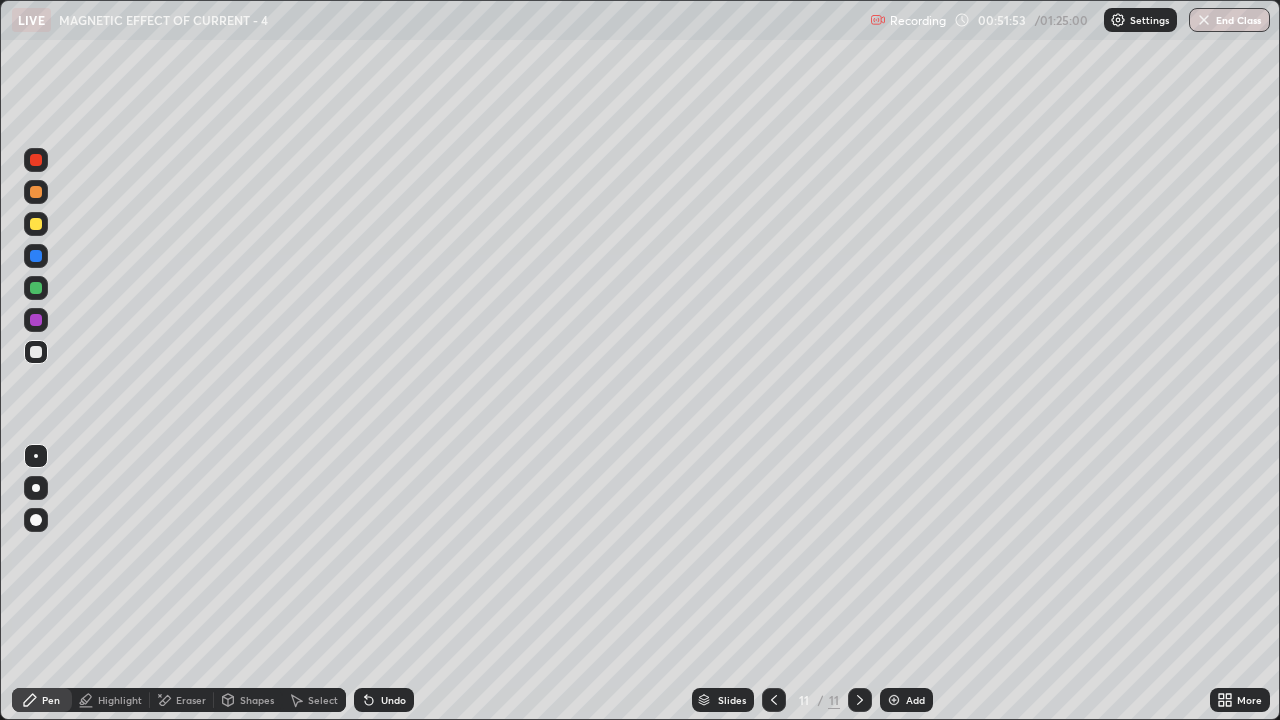 click 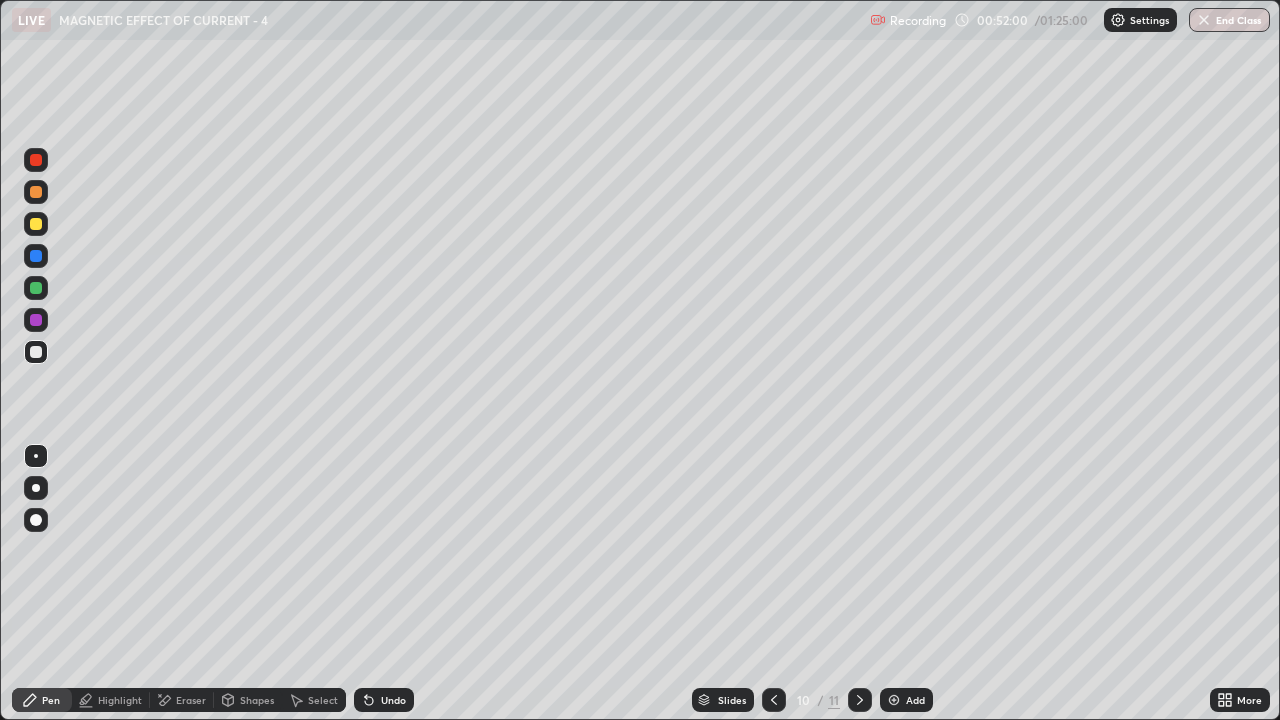 click 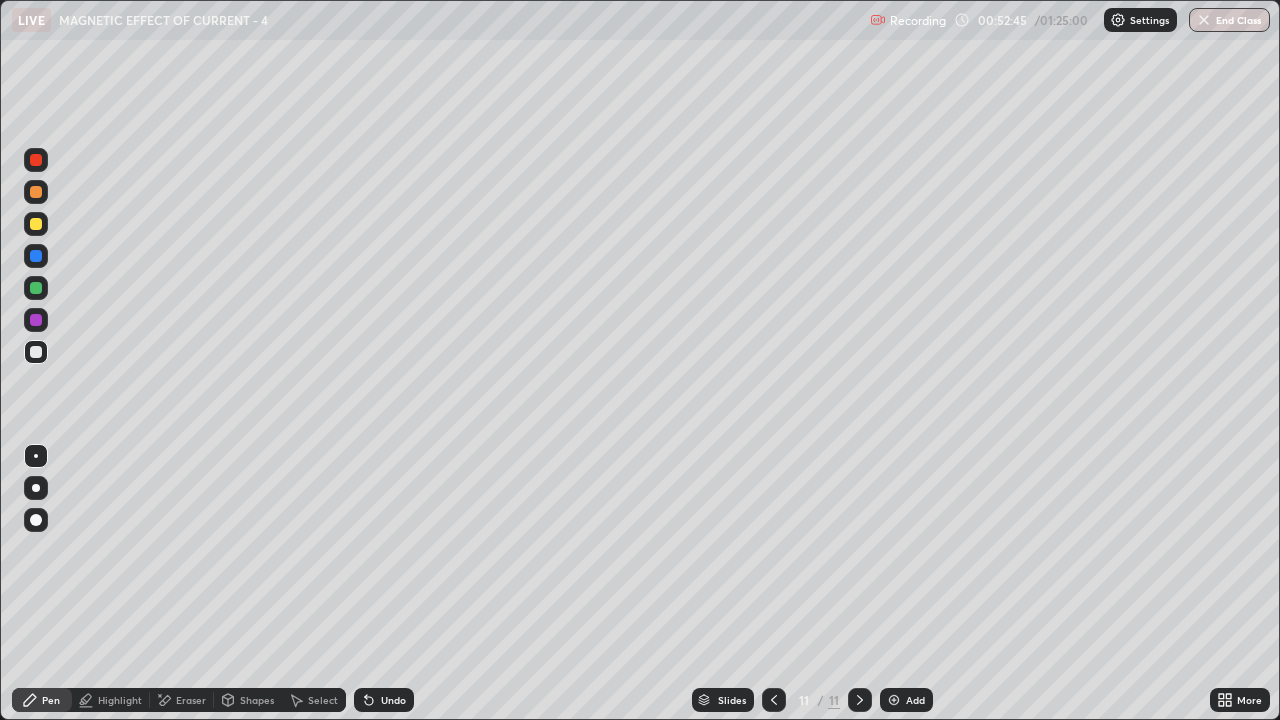 click at bounding box center [36, 520] 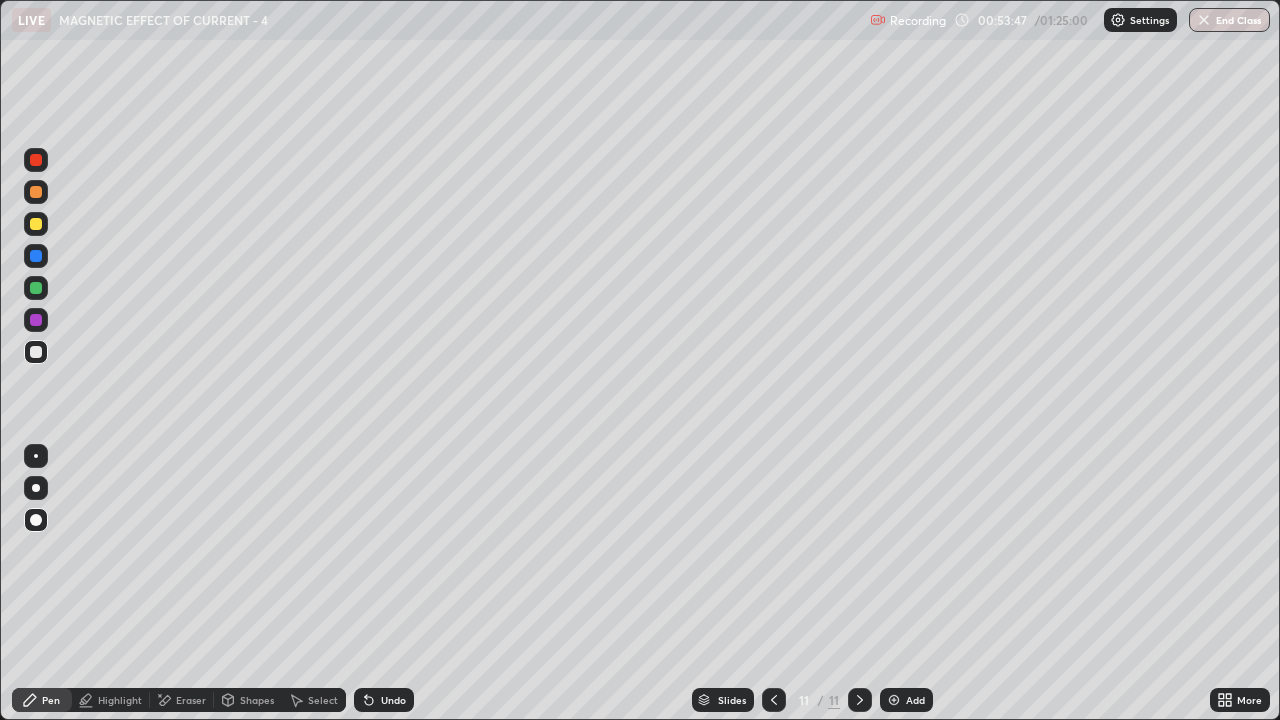 click on "Eraser" at bounding box center (182, 700) 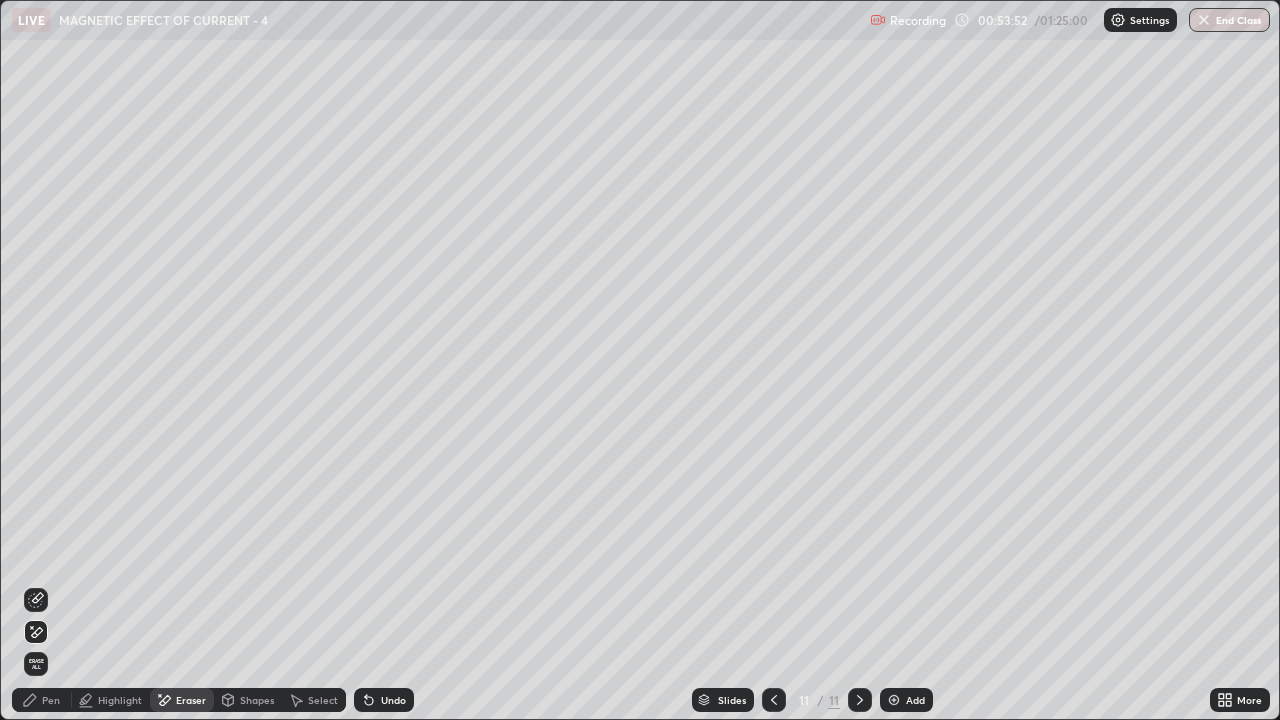 click on "Pen" at bounding box center [42, 700] 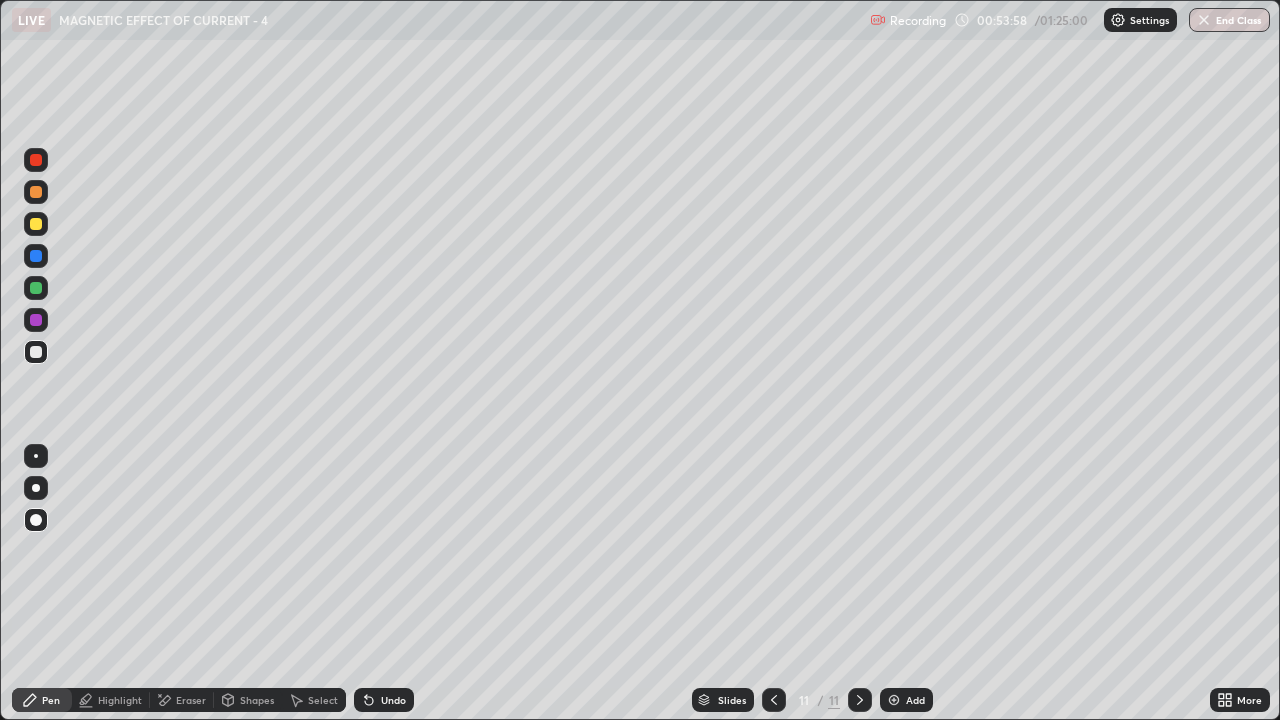 click at bounding box center (36, 456) 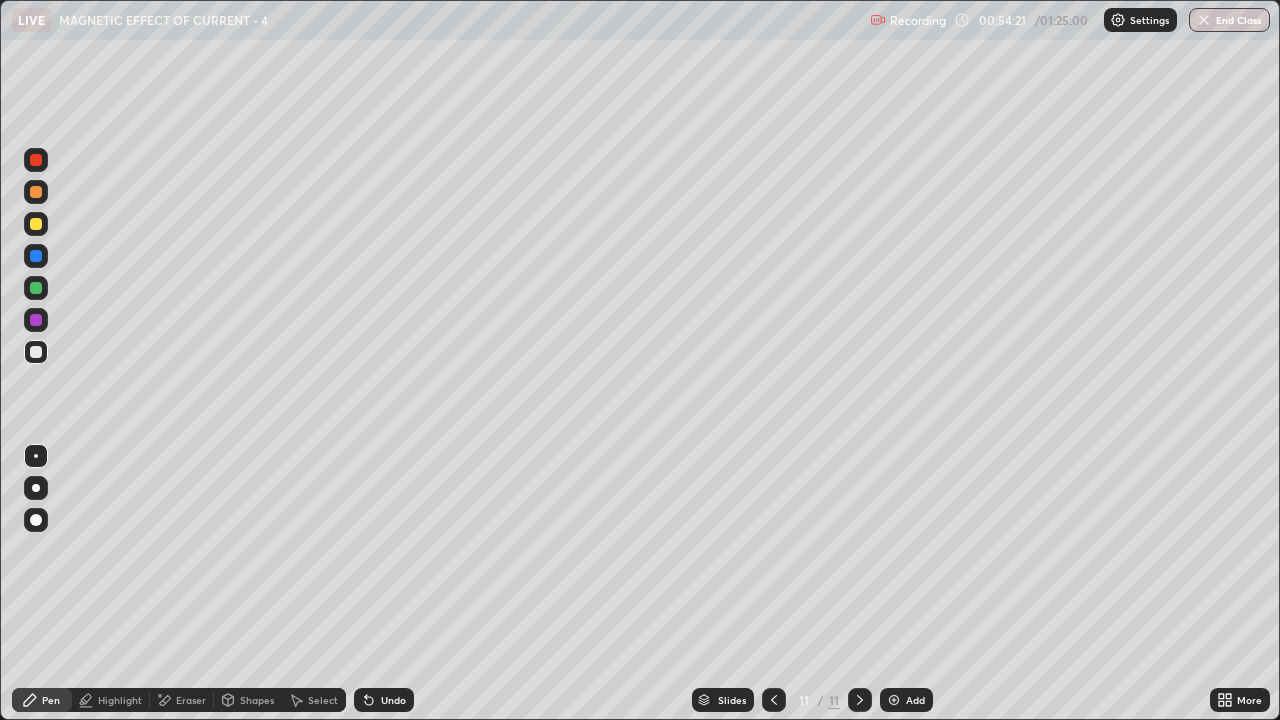 click 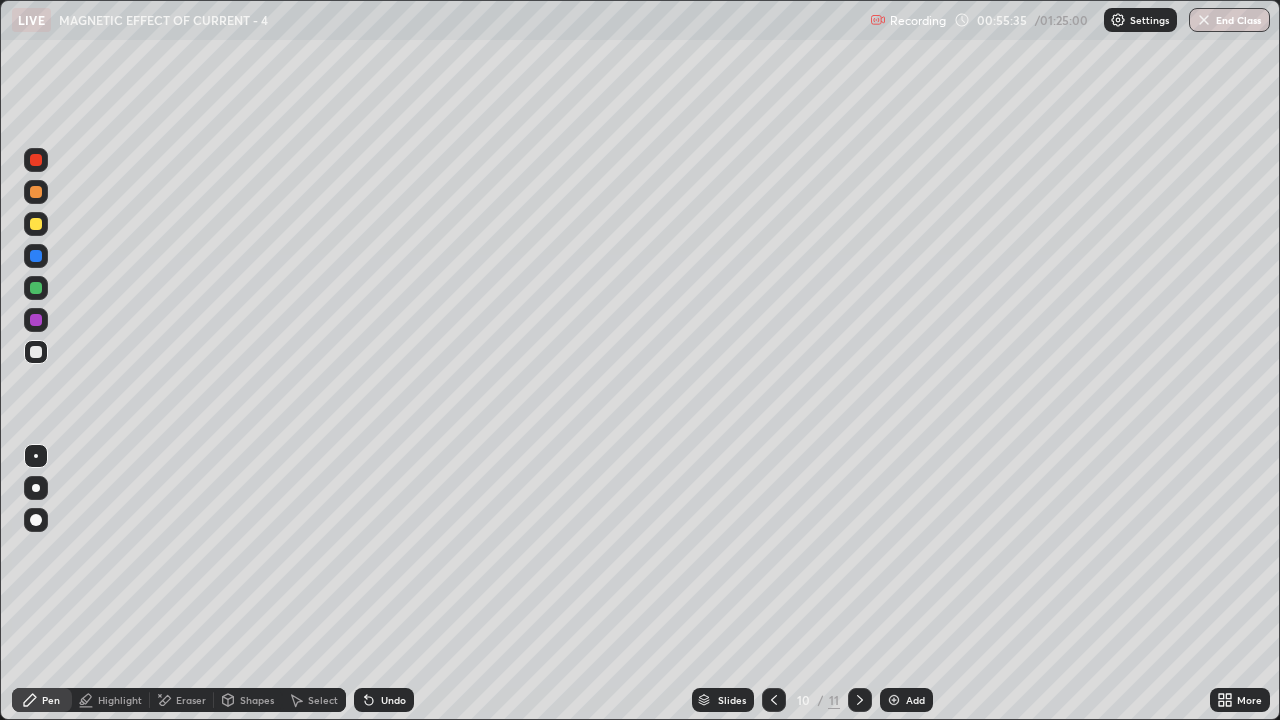 click on "Slides 10 / 11 Add" at bounding box center [812, 700] 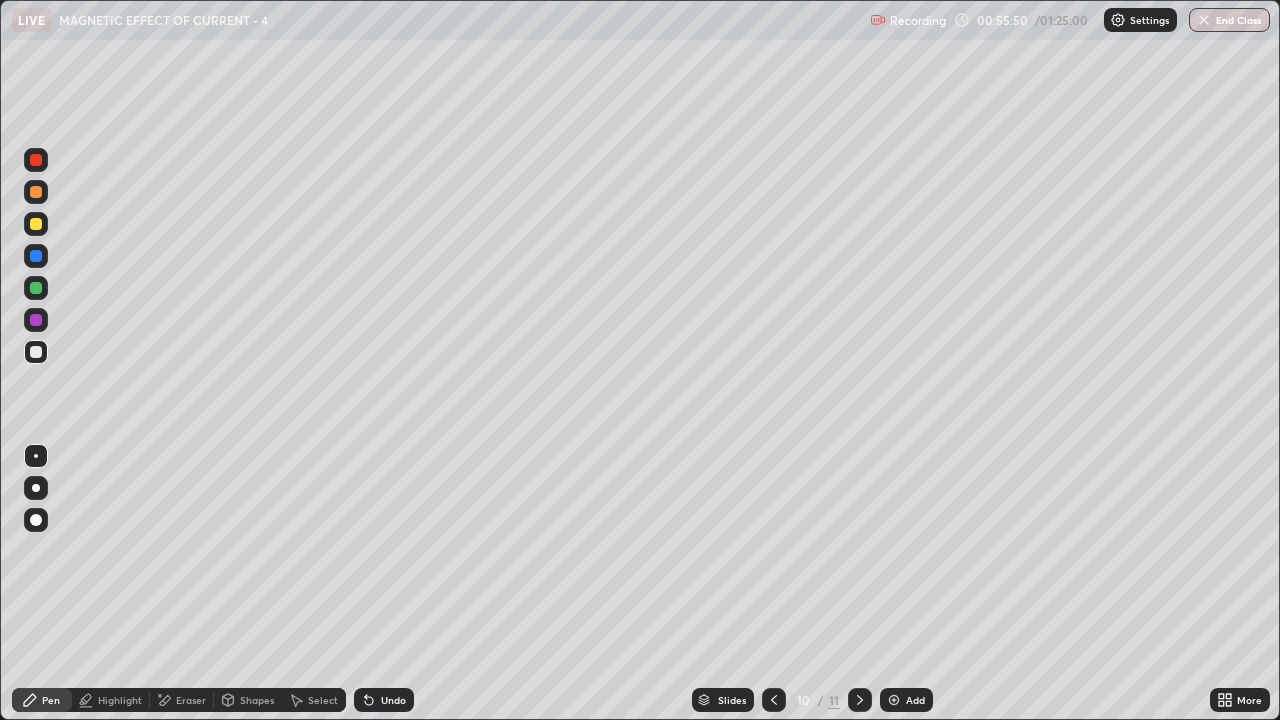 click at bounding box center (774, 700) 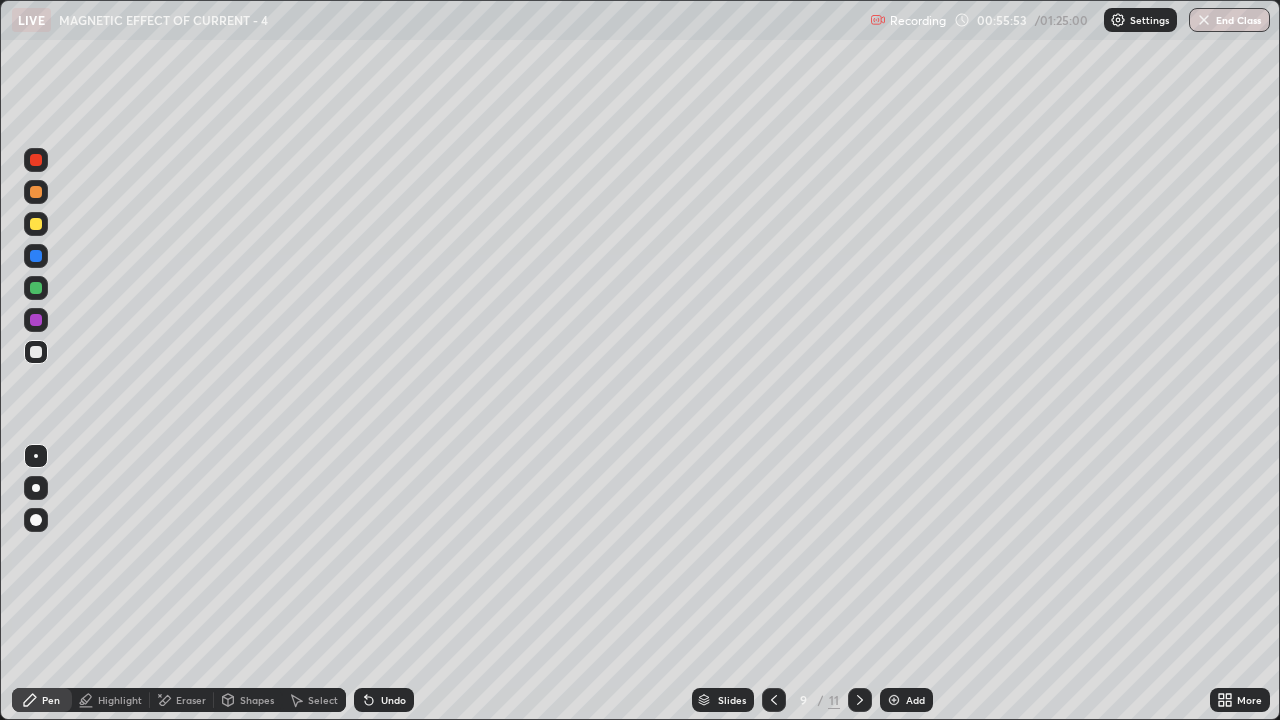click 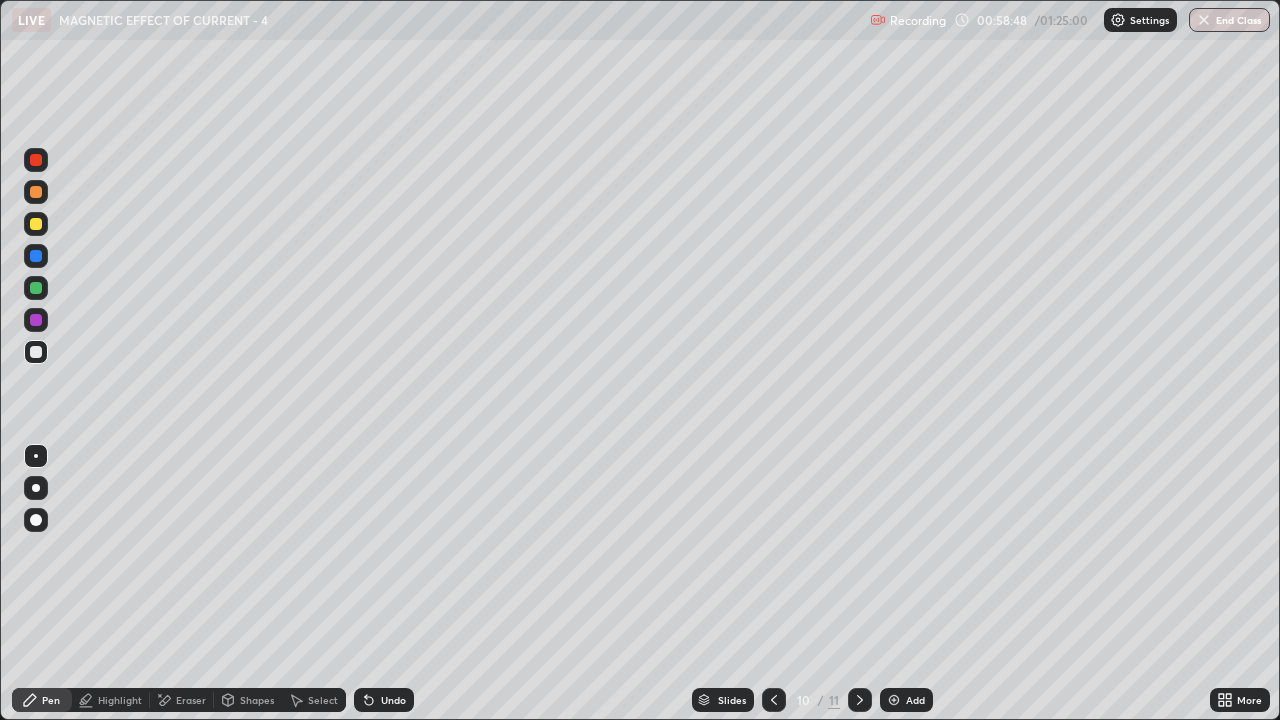 click at bounding box center (36, 224) 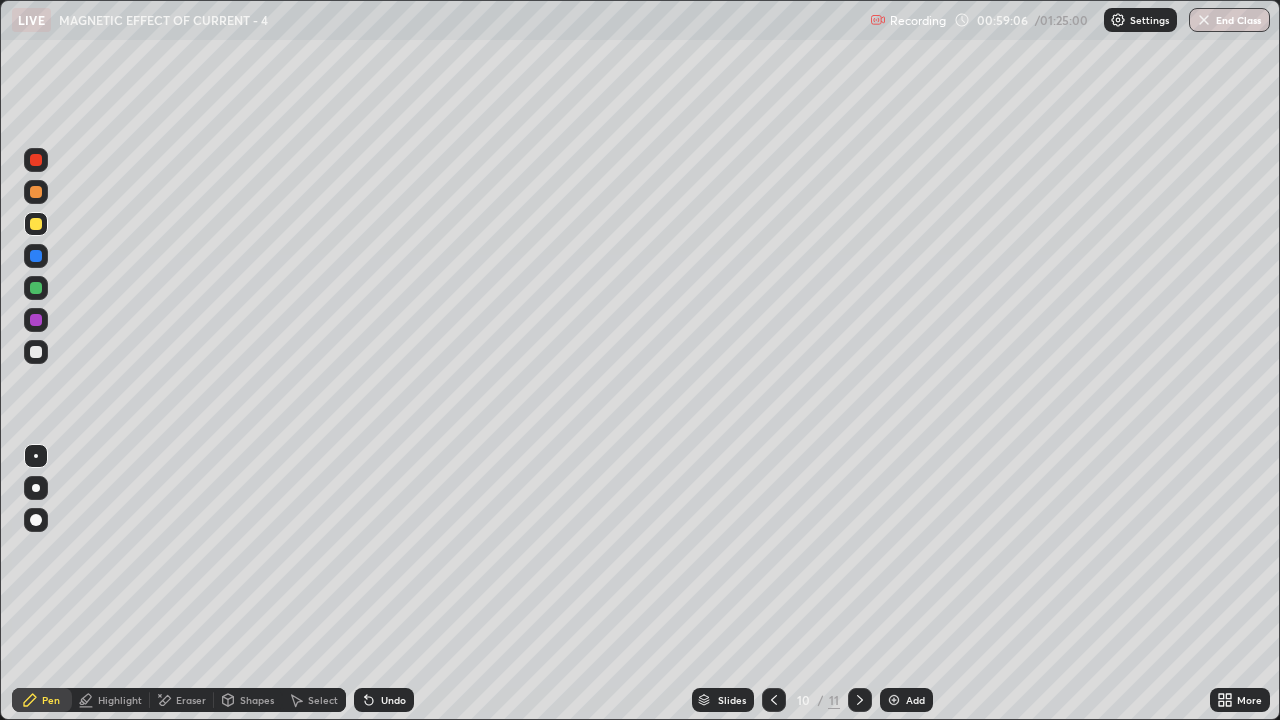 click on "Undo" at bounding box center (393, 700) 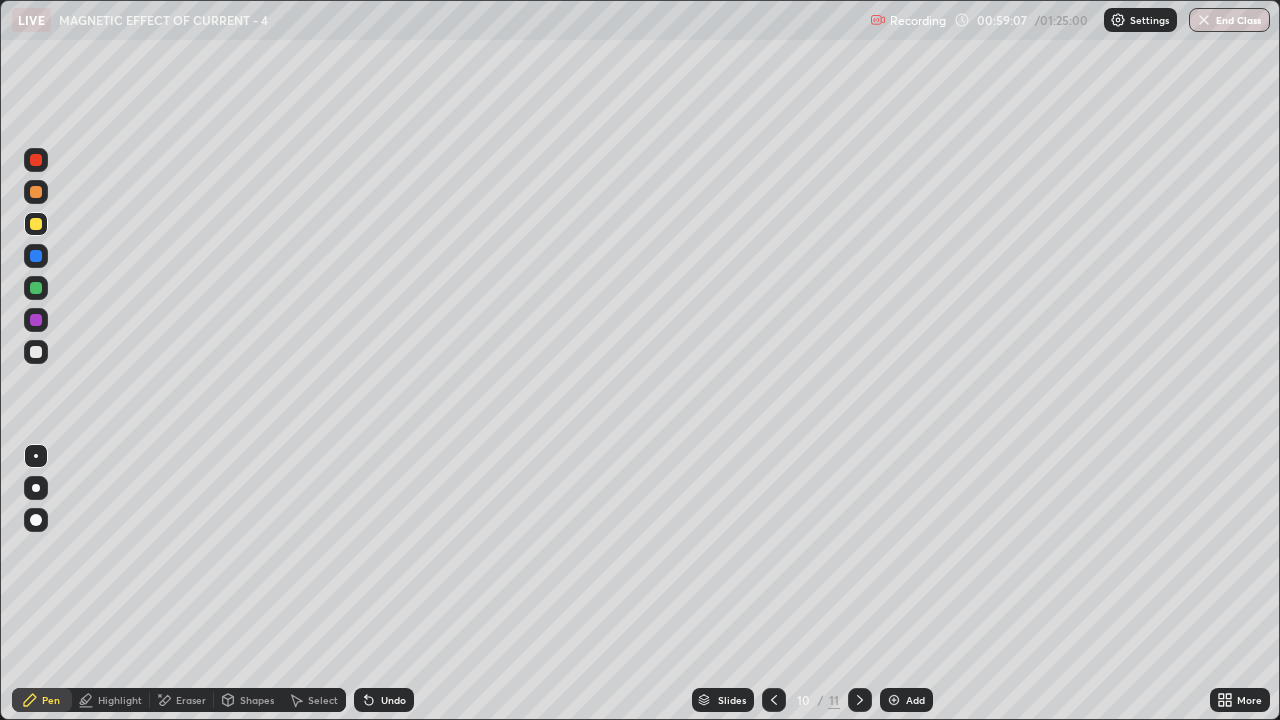 click on "Undo" at bounding box center [393, 700] 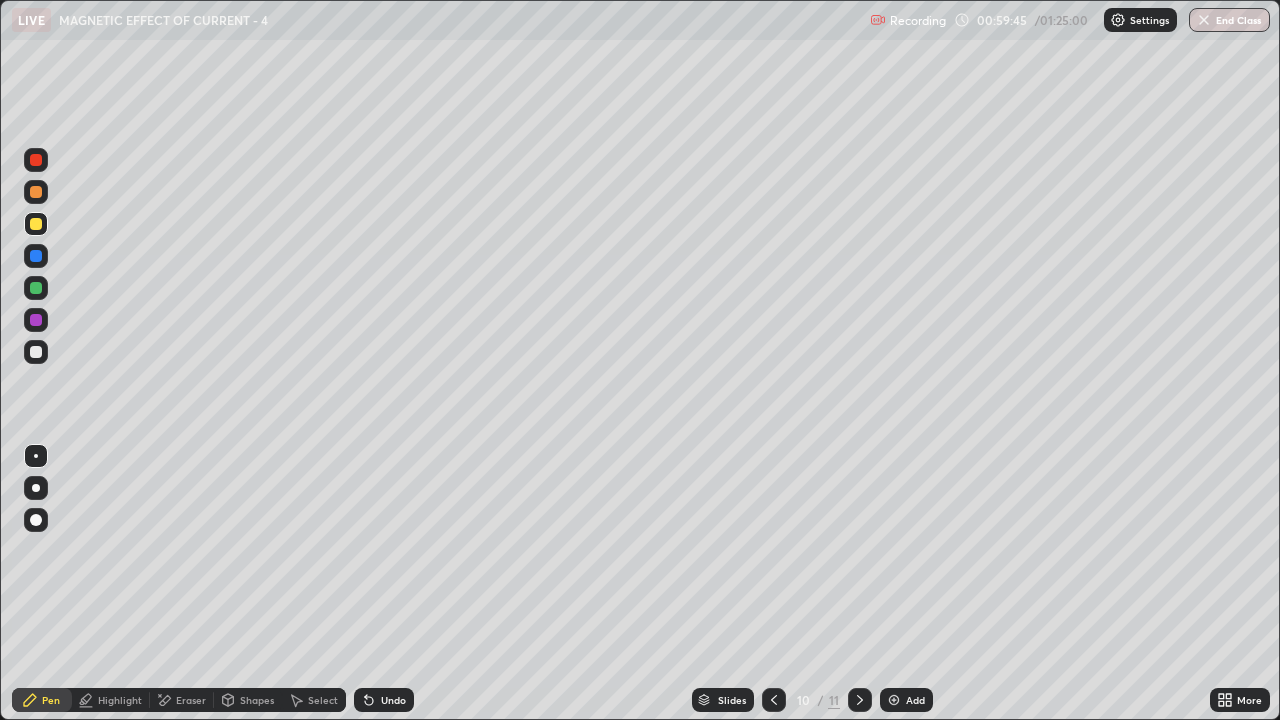 click on "Undo" at bounding box center (393, 700) 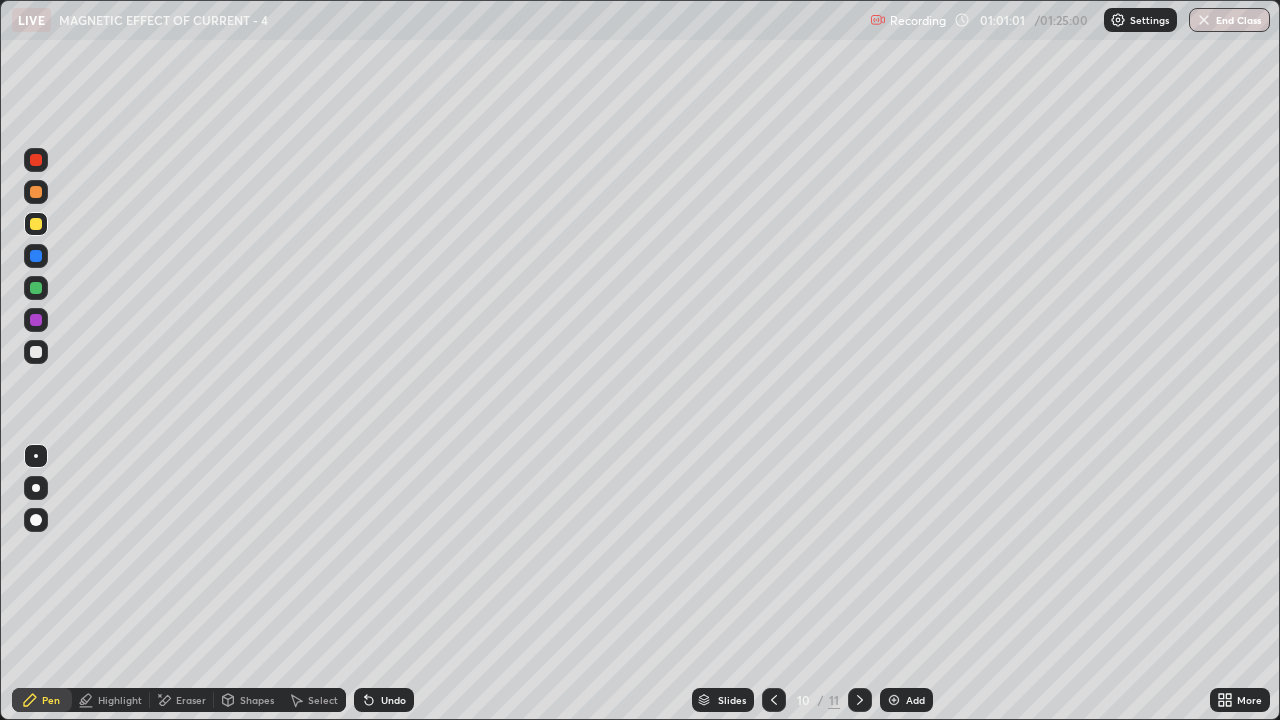 click at bounding box center (894, 700) 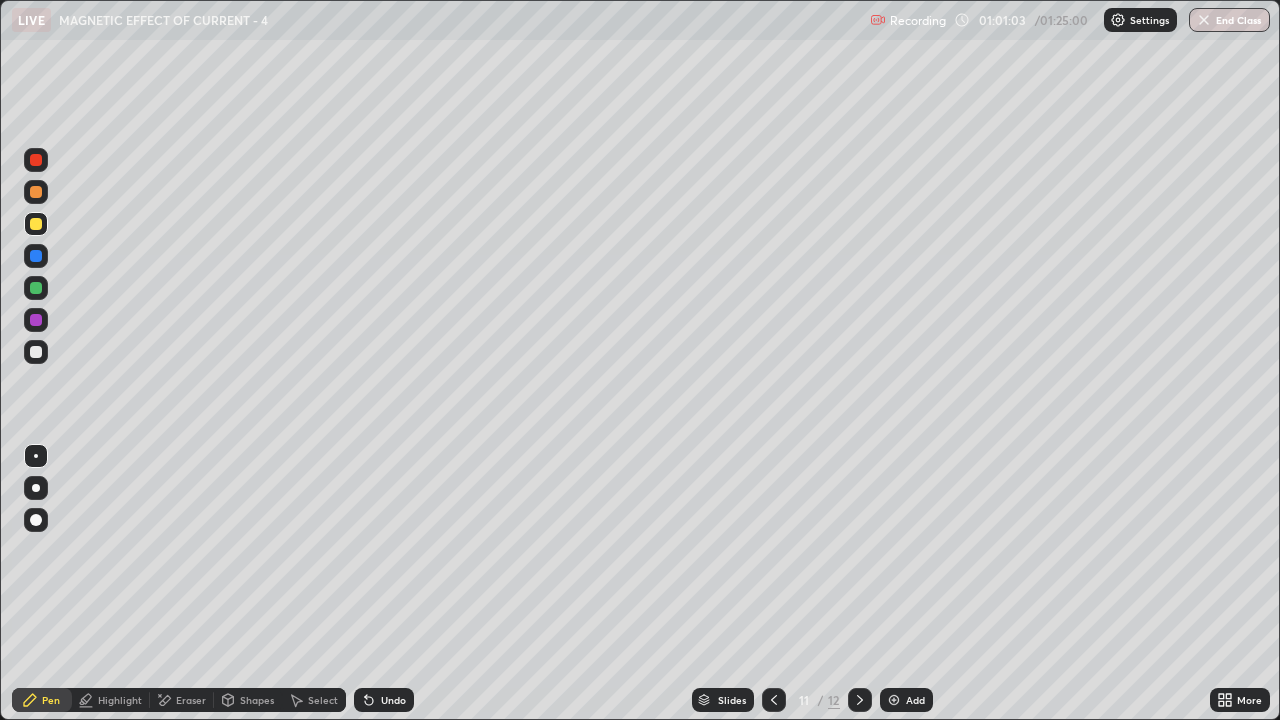 click 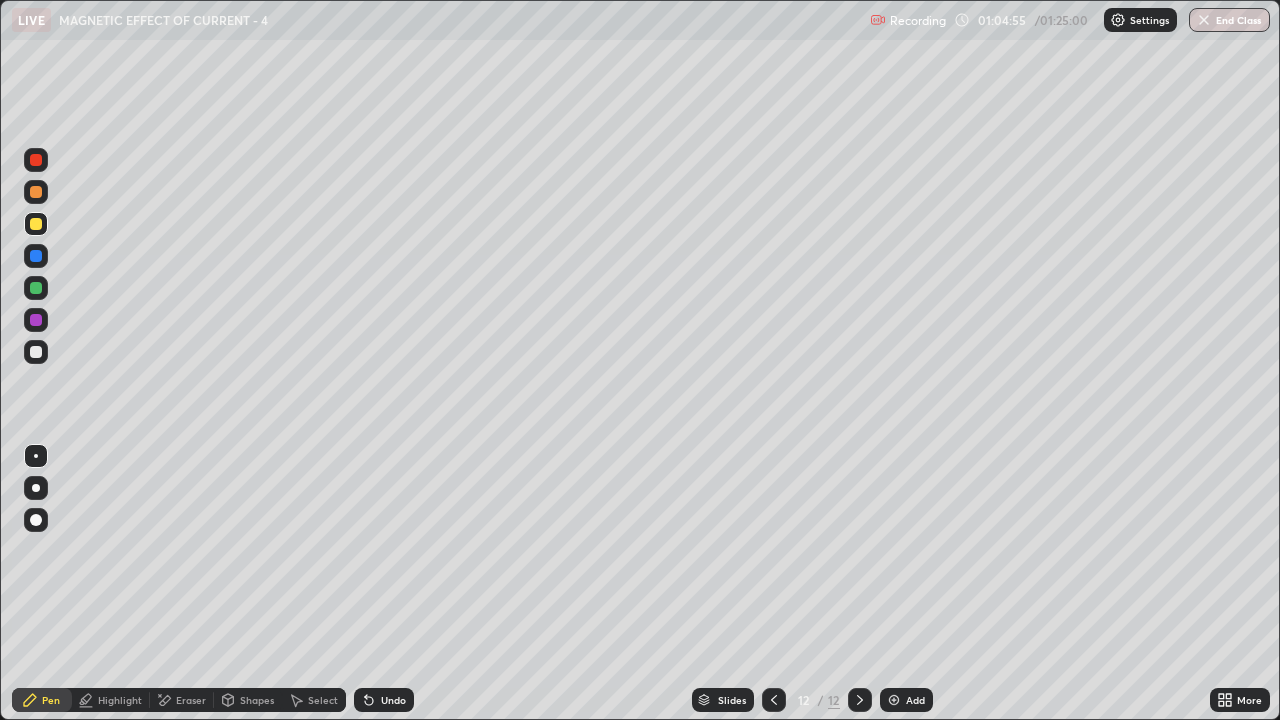 click at bounding box center [36, 352] 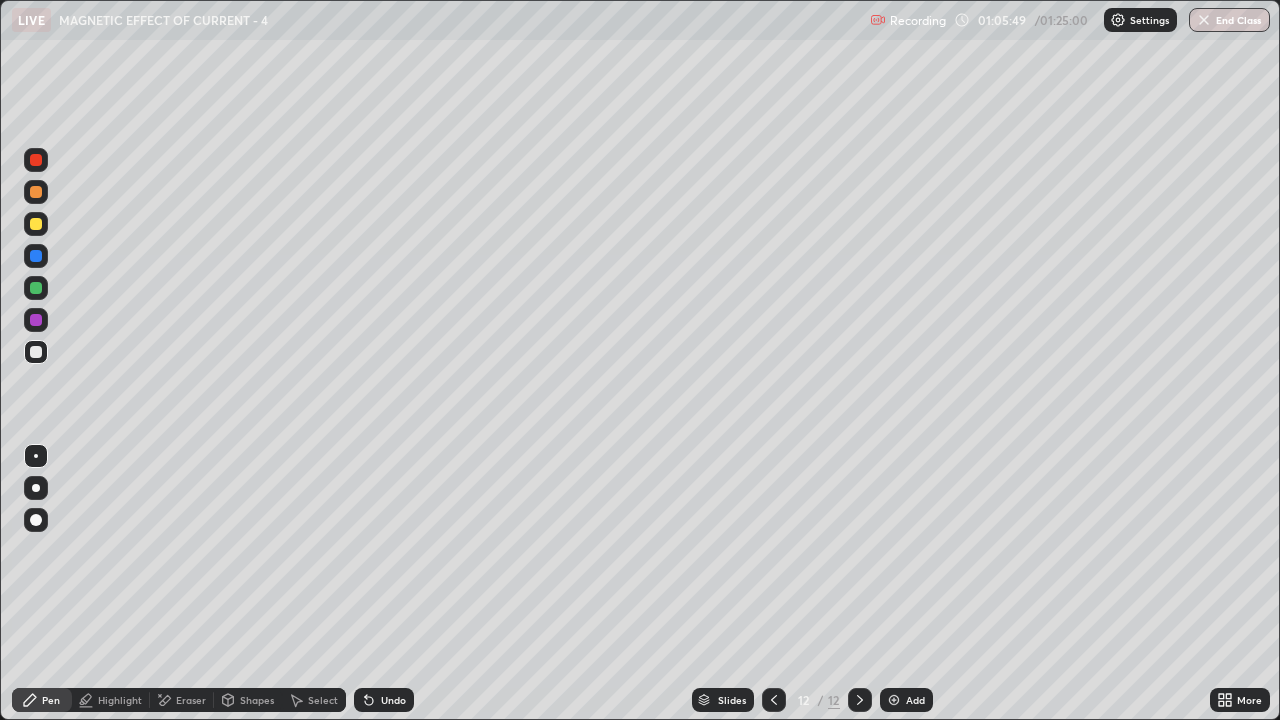 click on "Eraser" at bounding box center (182, 700) 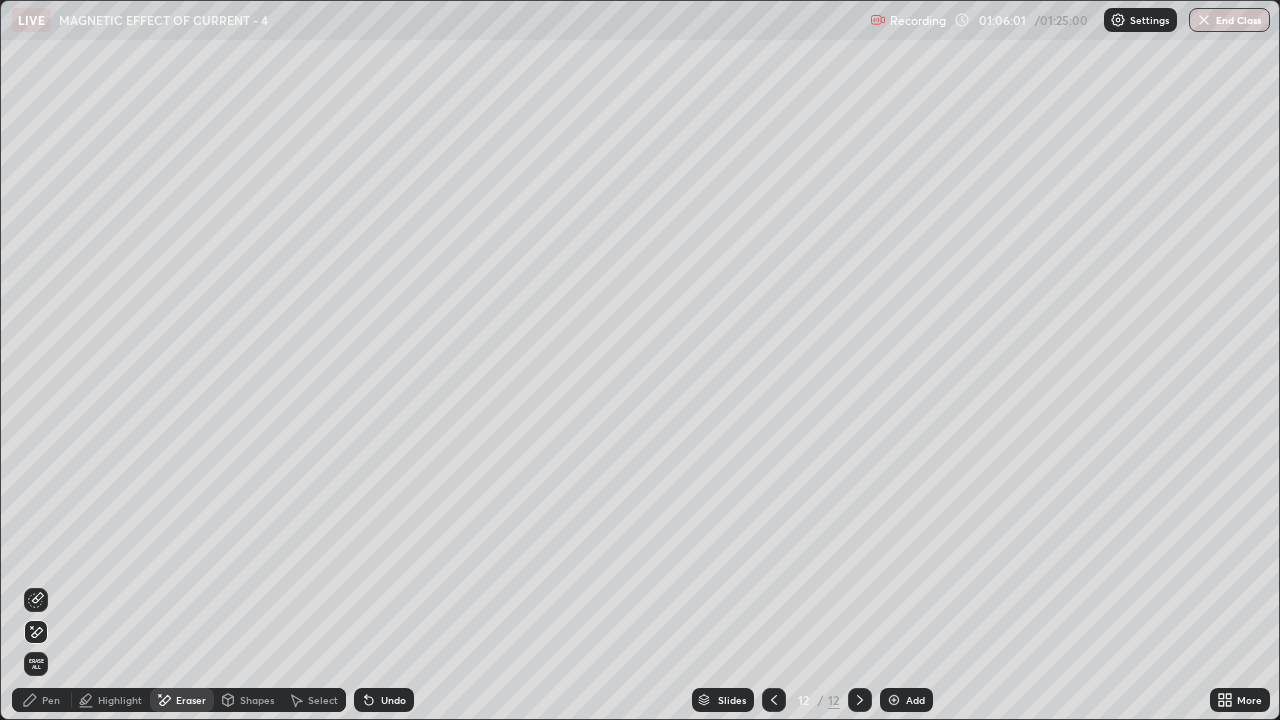 click on "Pen" at bounding box center (42, 700) 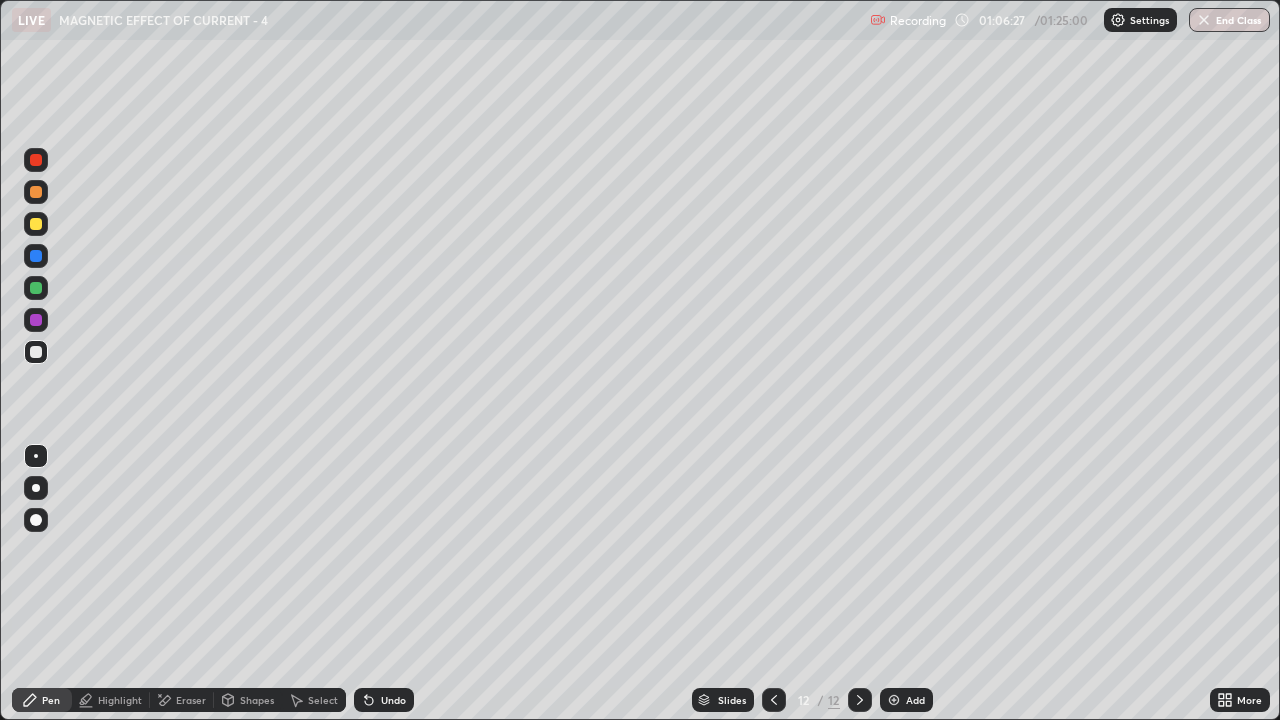 click on "Add" at bounding box center (915, 700) 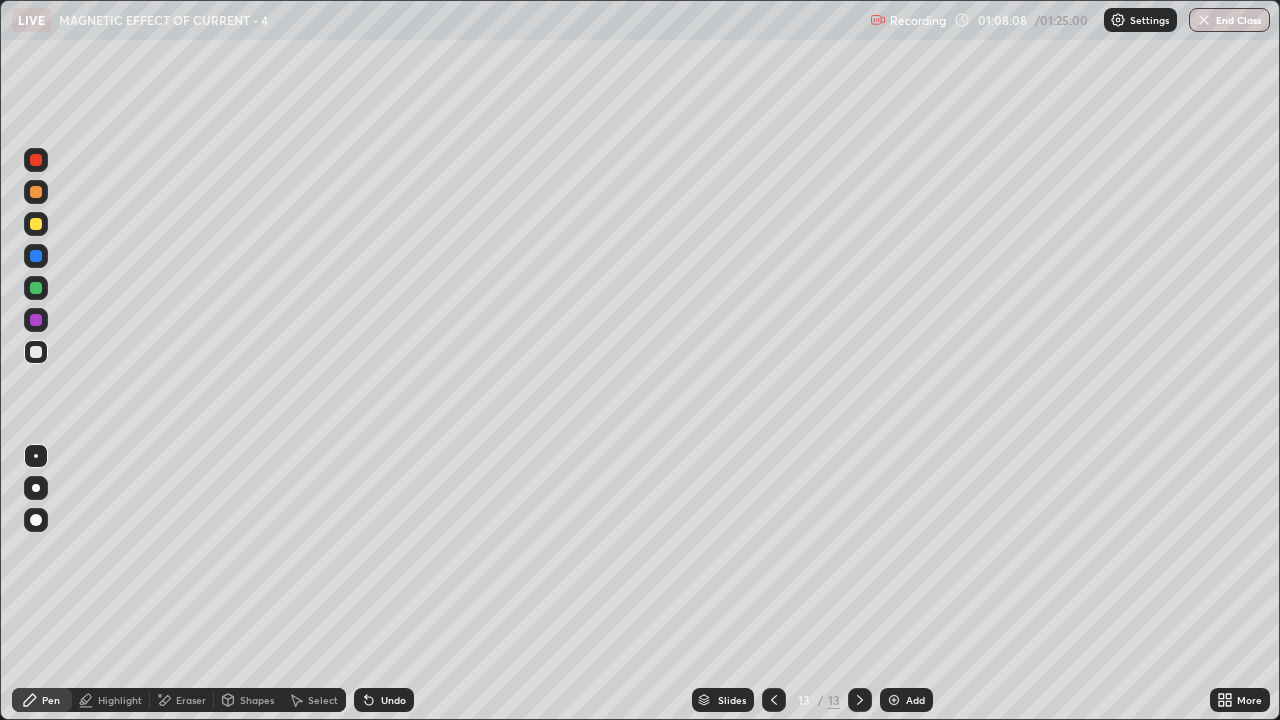 click on "Undo" at bounding box center [393, 700] 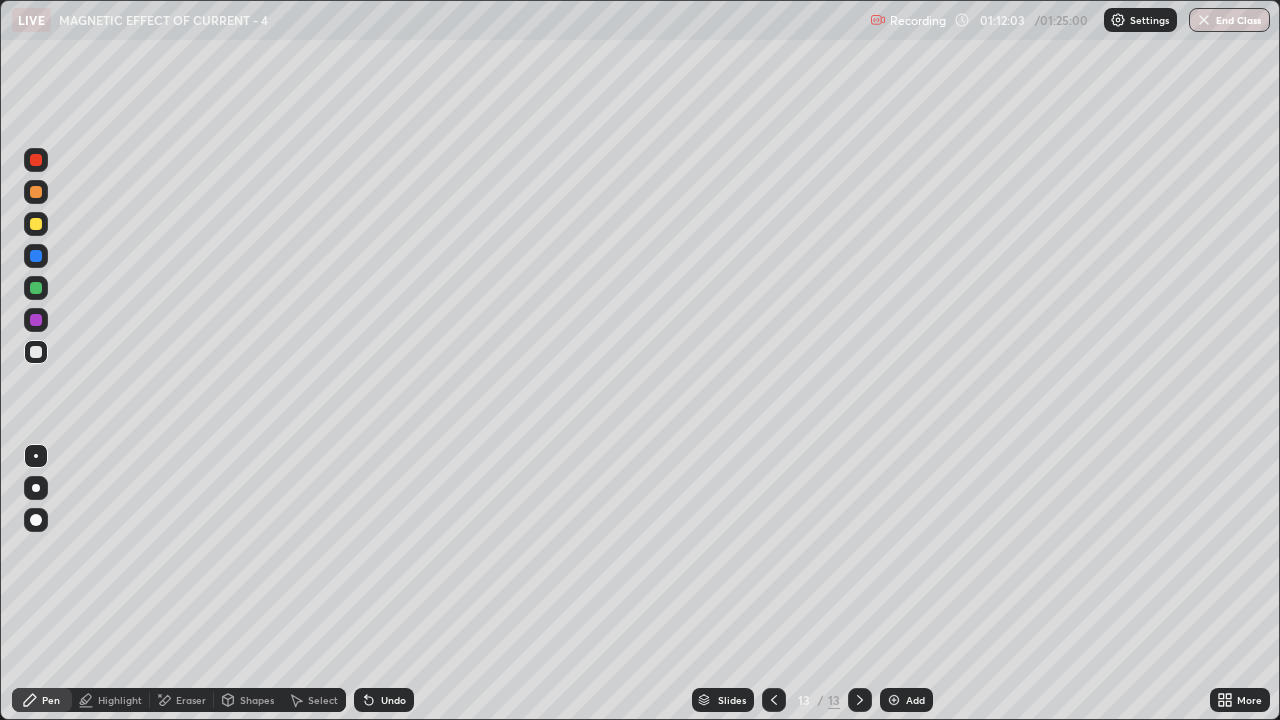 click at bounding box center (894, 700) 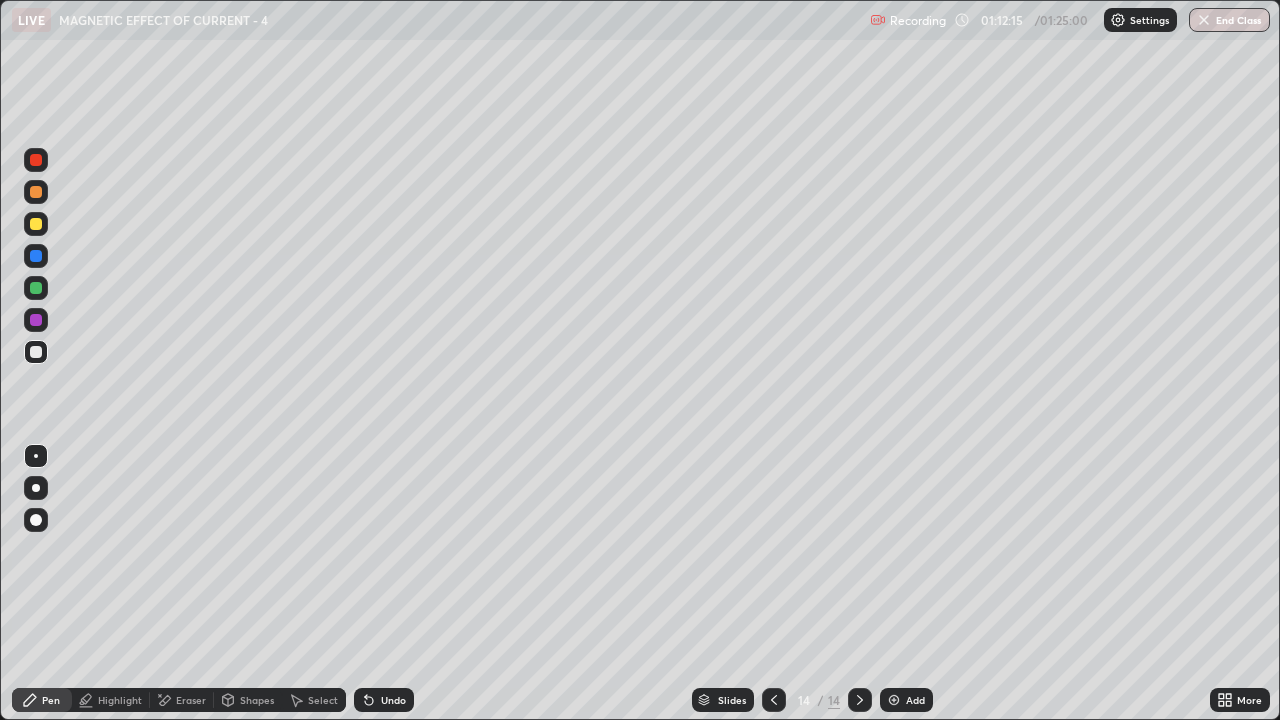 click on "Undo" at bounding box center (393, 700) 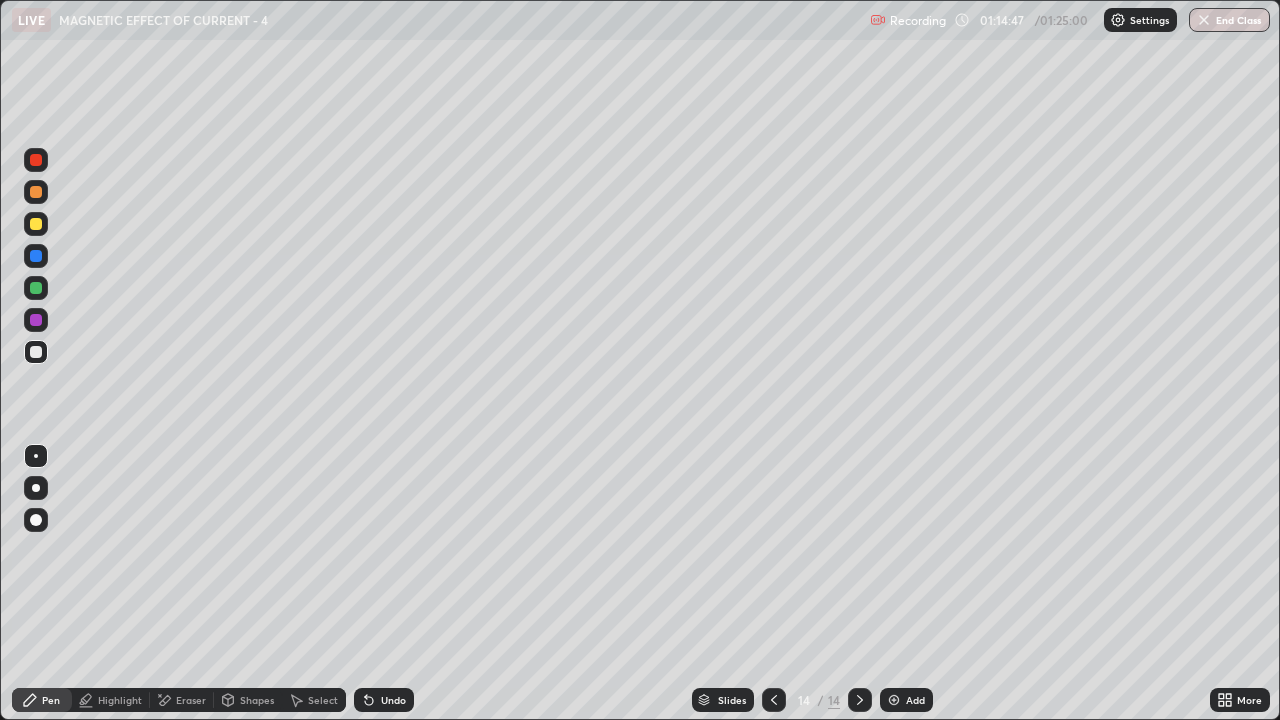 click on "Undo" at bounding box center [393, 700] 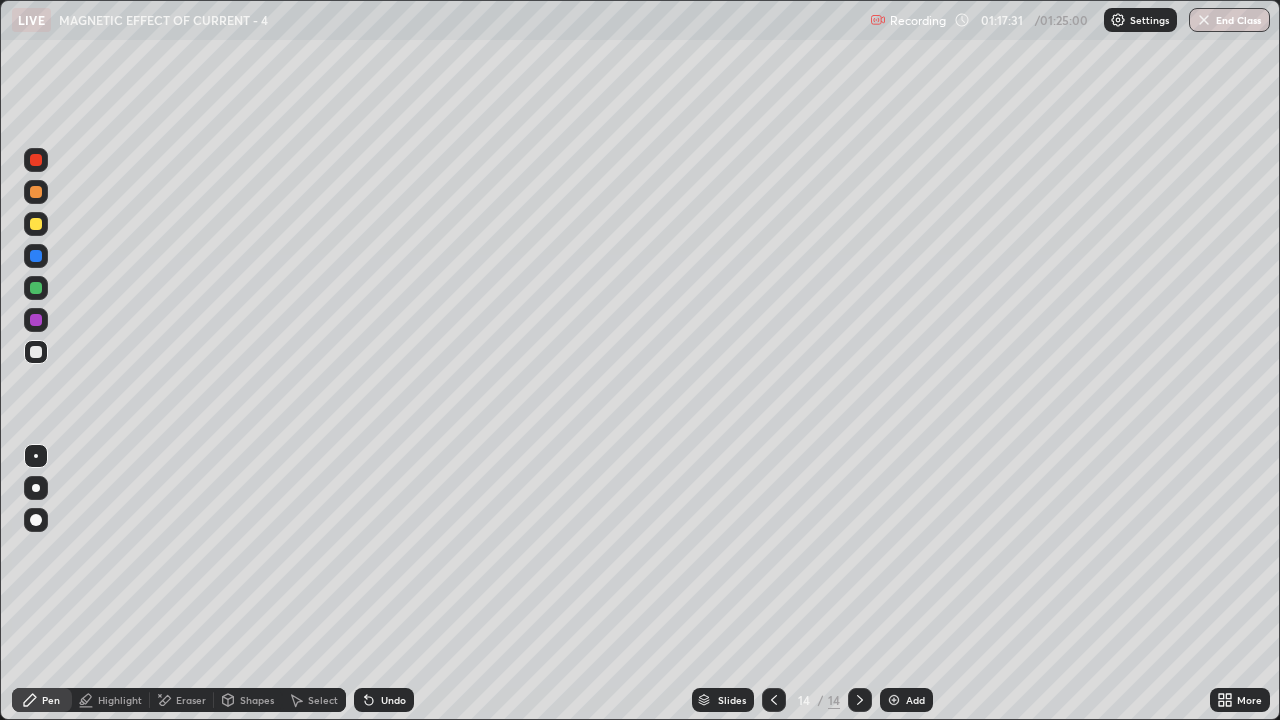 click 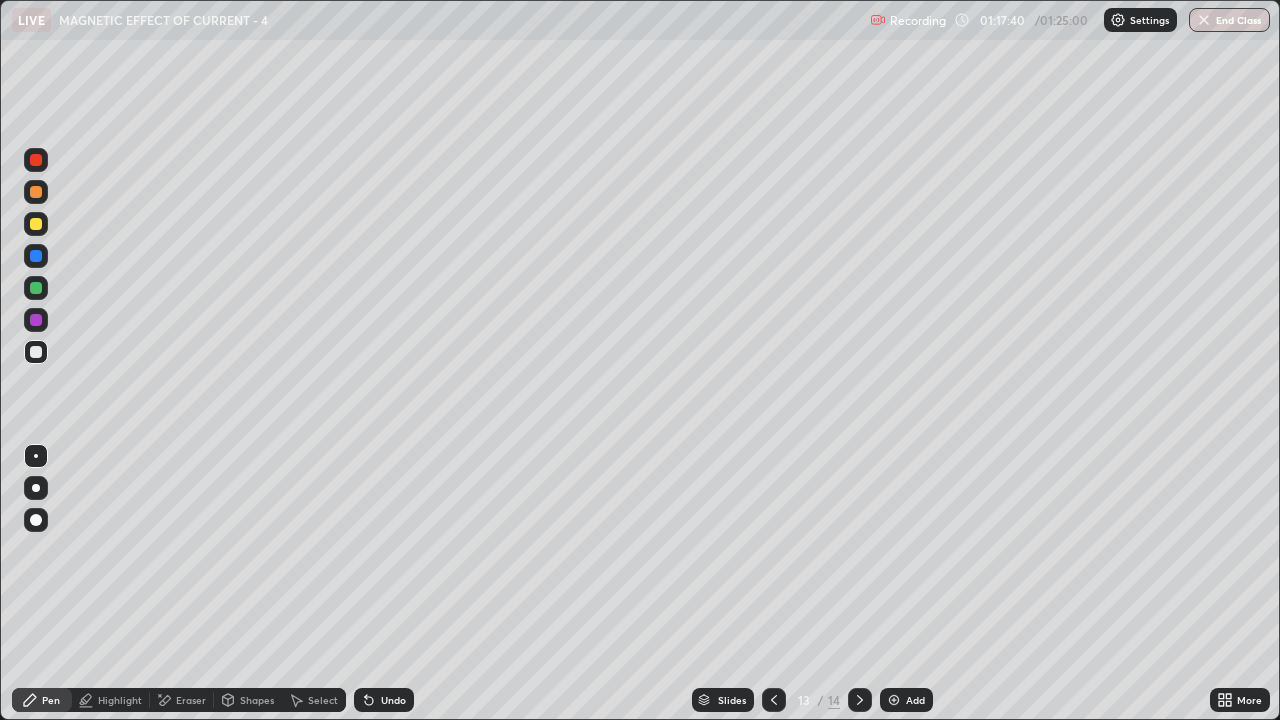 click 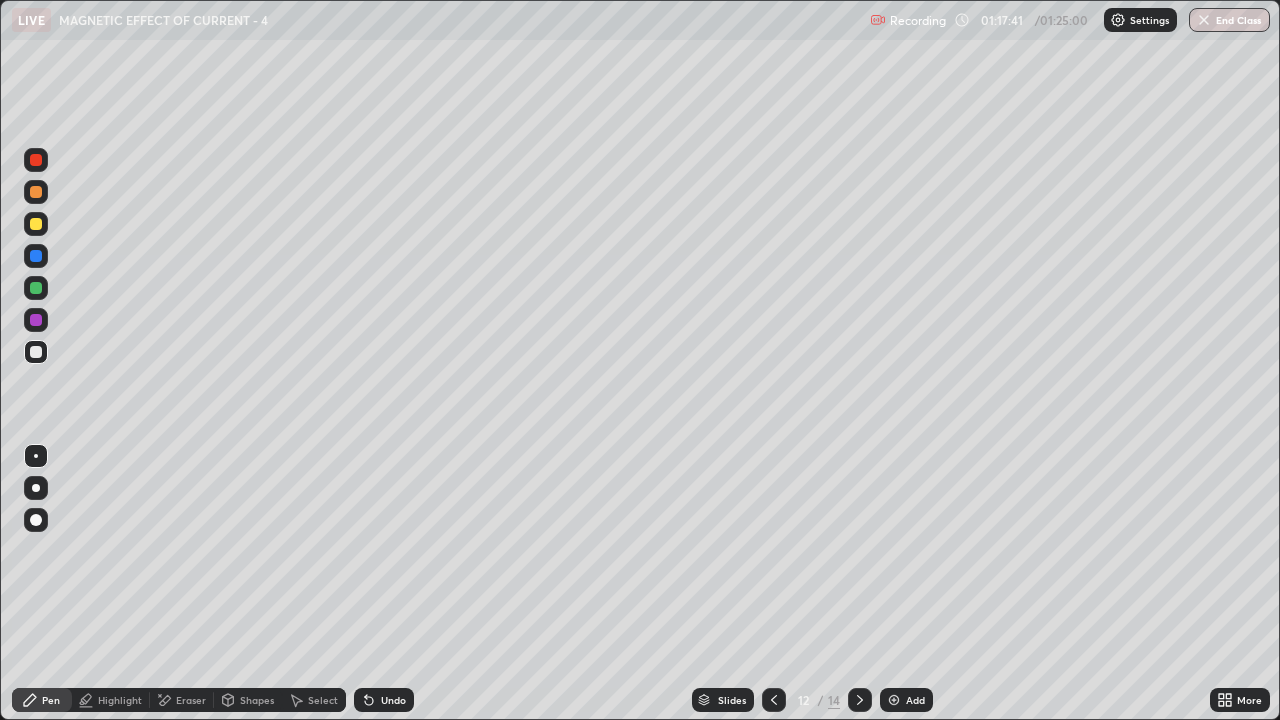 click 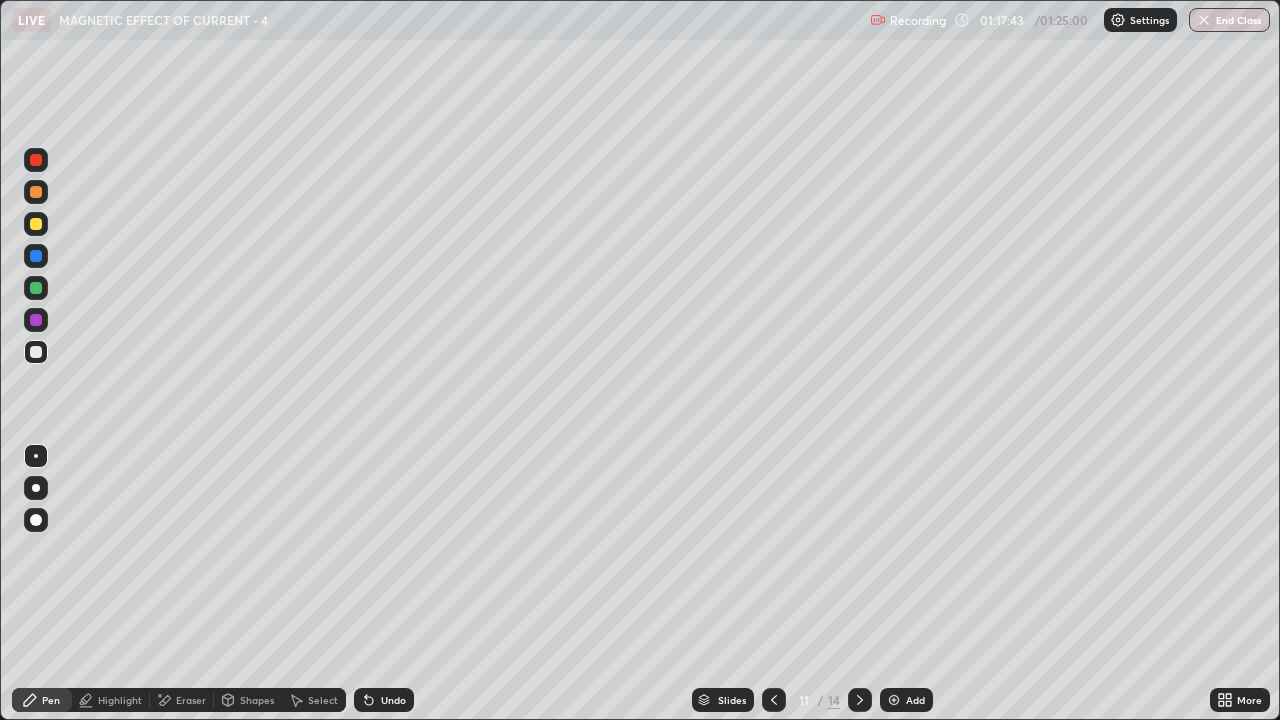 click at bounding box center (774, 700) 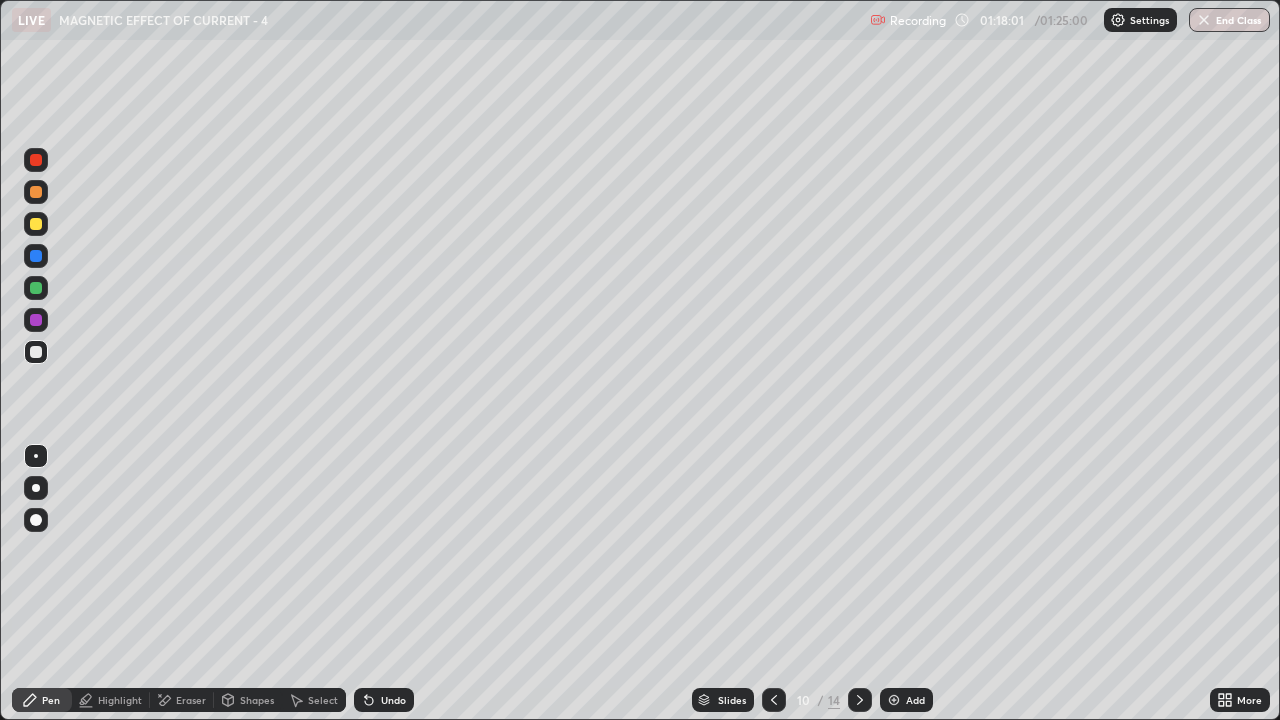 click at bounding box center [860, 700] 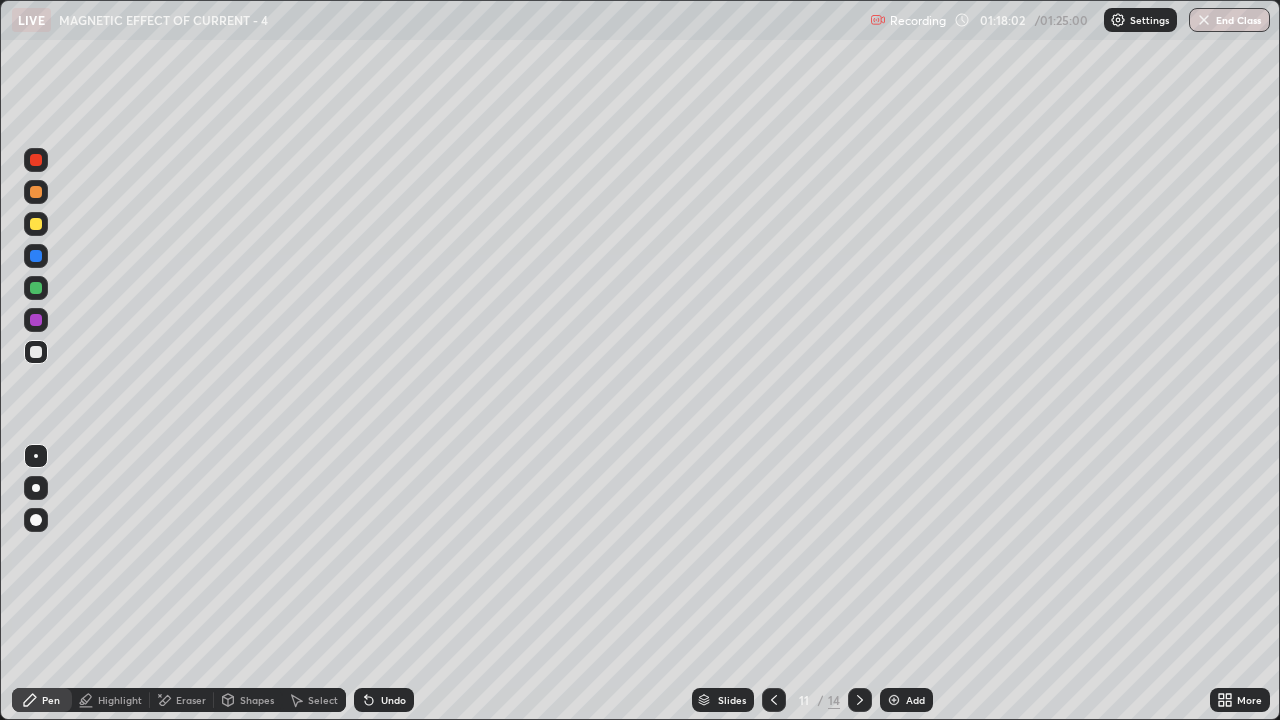 click 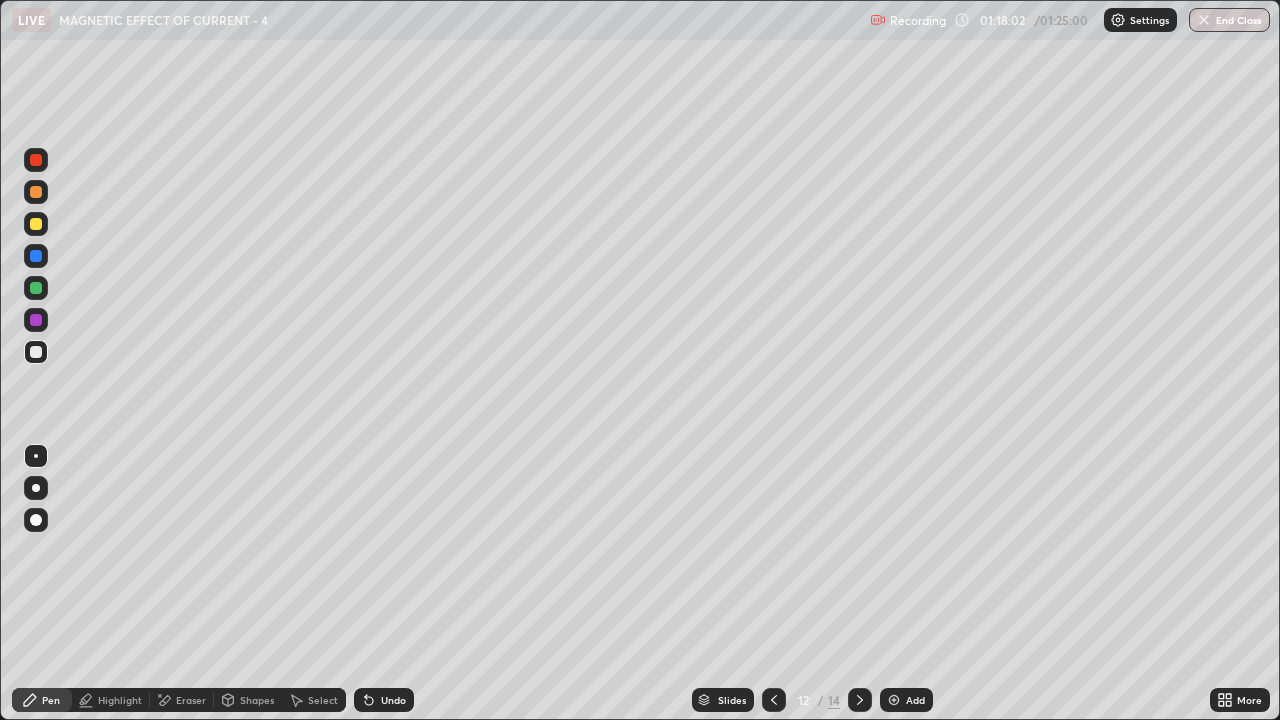click 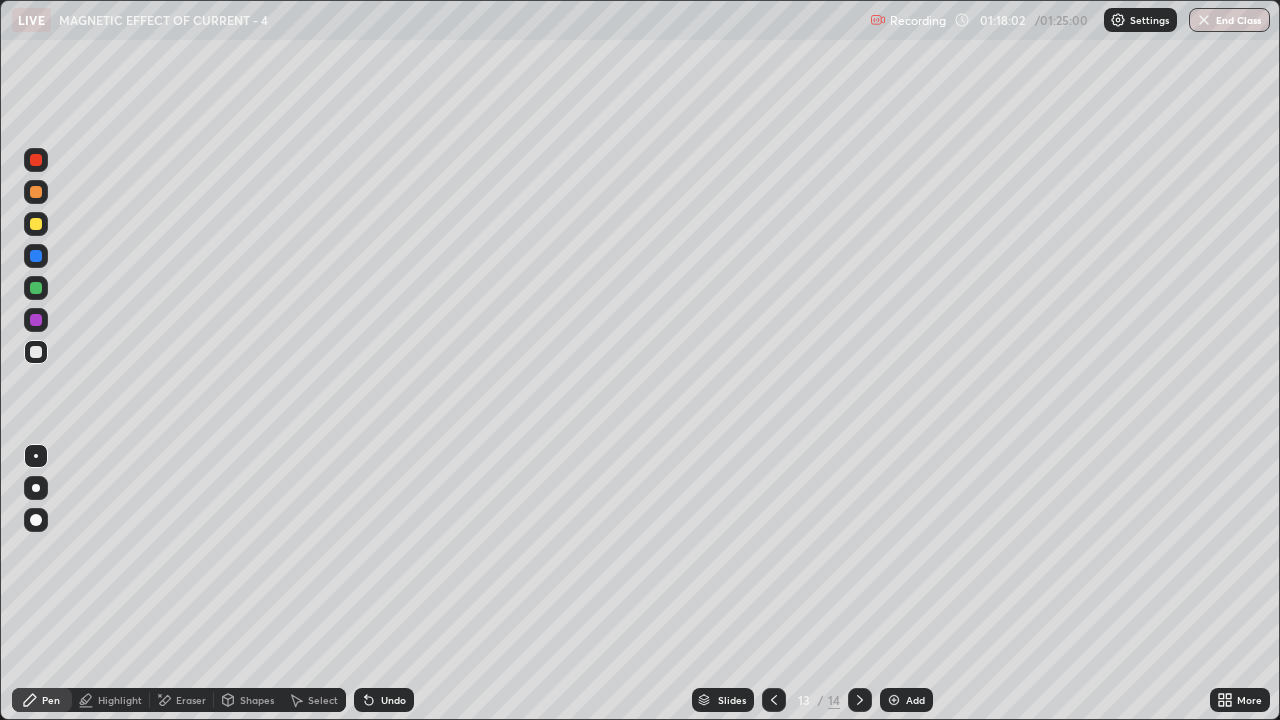 click 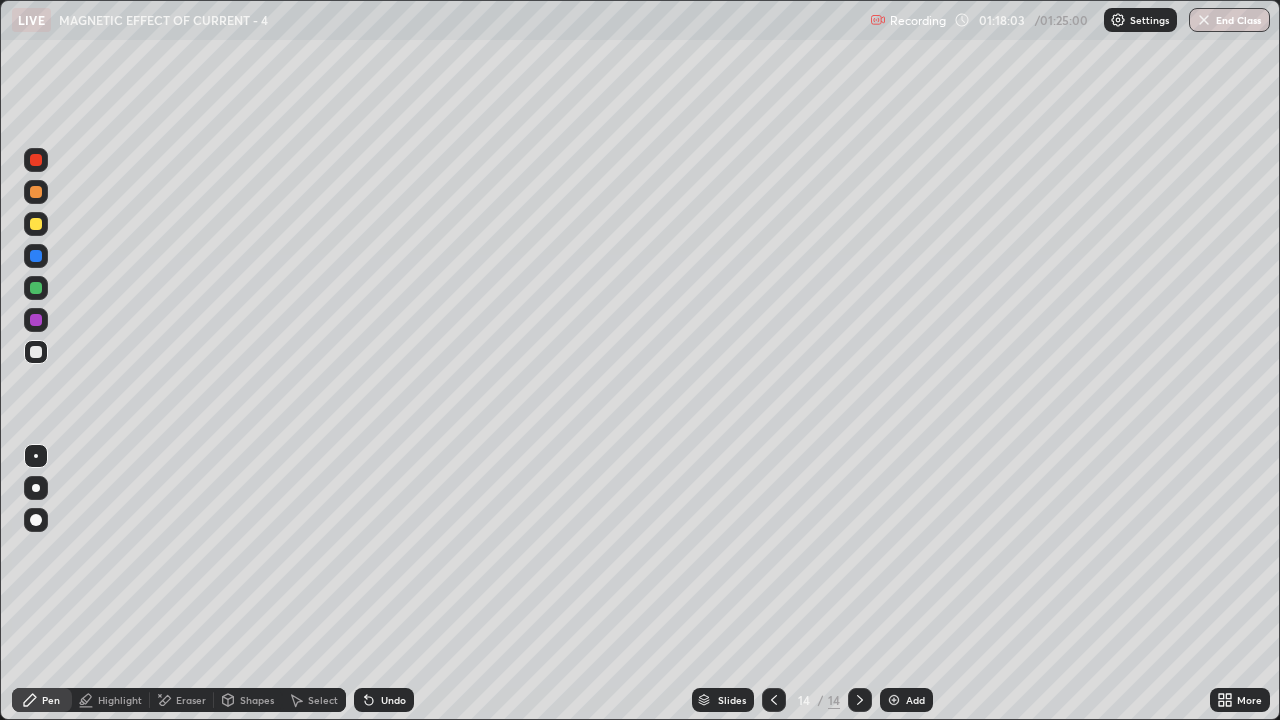 click 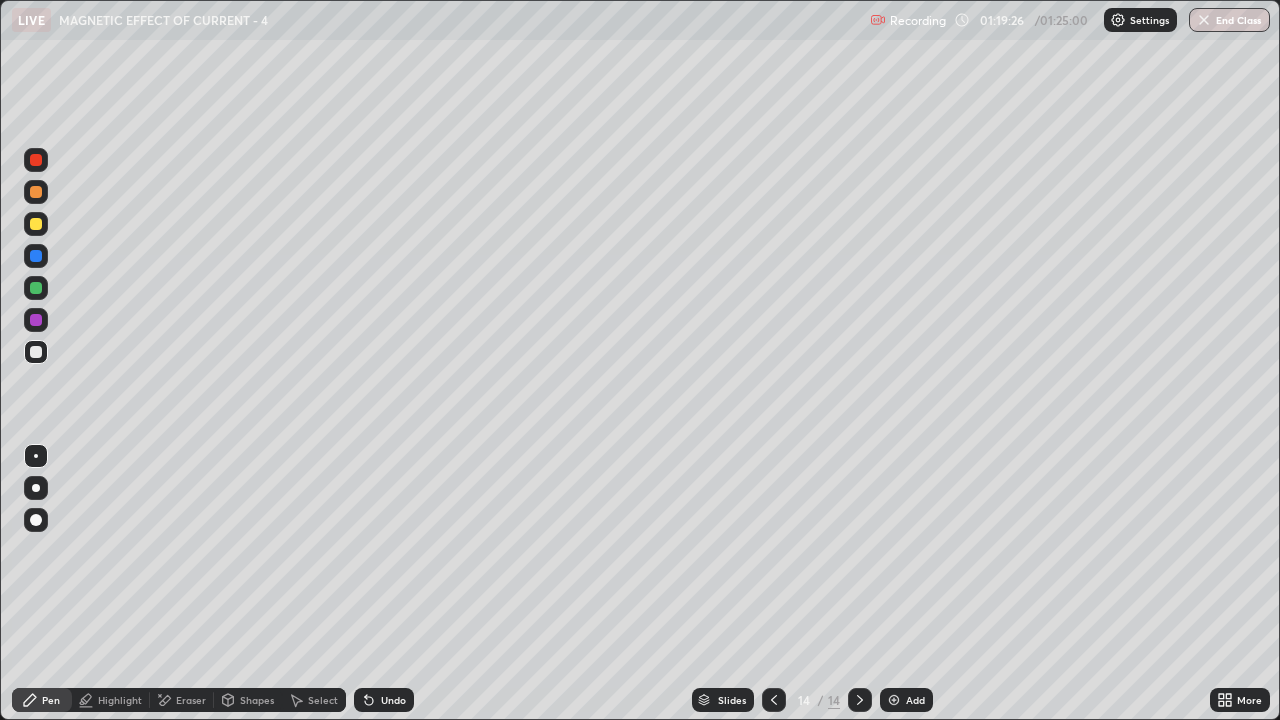 click on "Add" at bounding box center (906, 700) 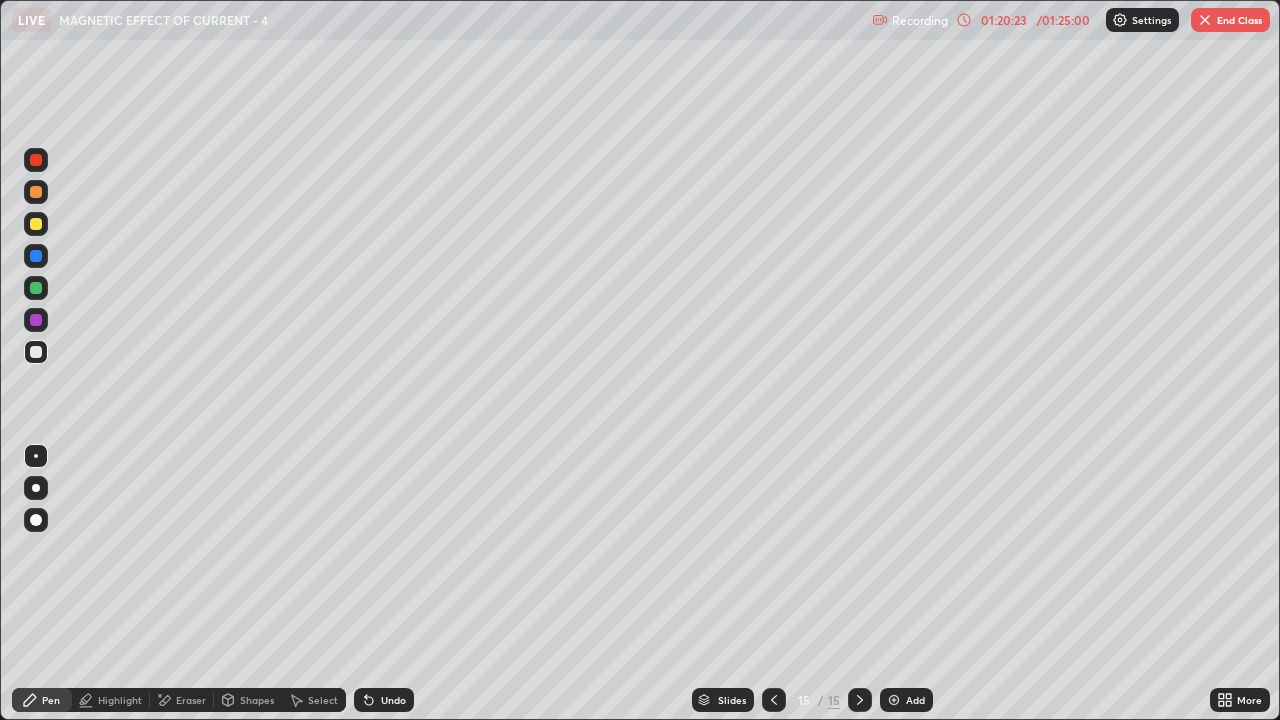 click at bounding box center [774, 700] 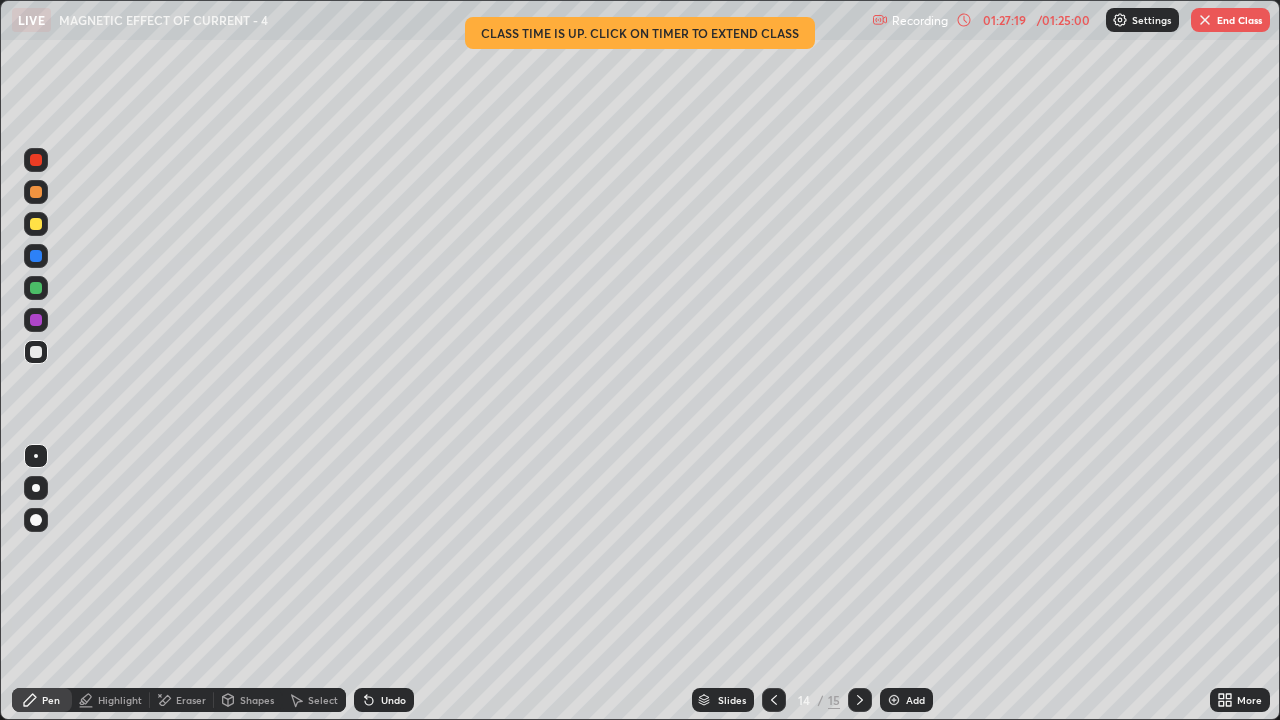 click at bounding box center [1205, 20] 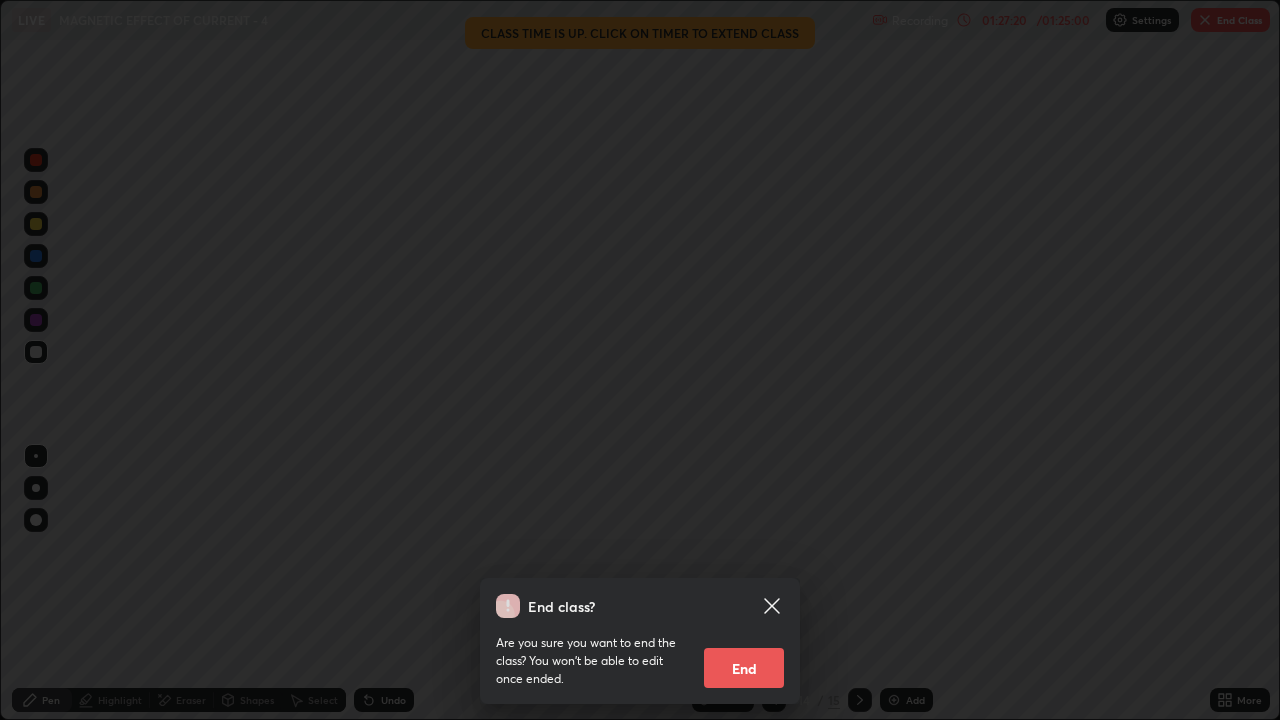 click on "End" at bounding box center (744, 668) 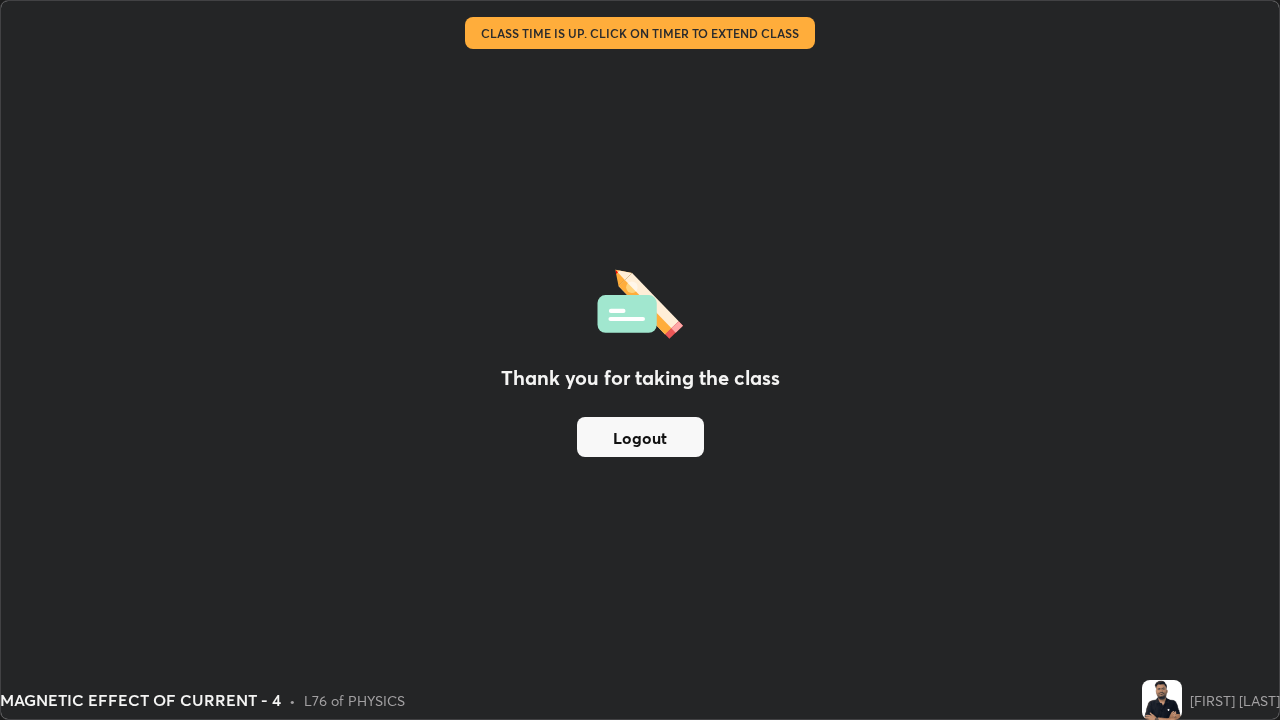 click on "Logout" at bounding box center (640, 437) 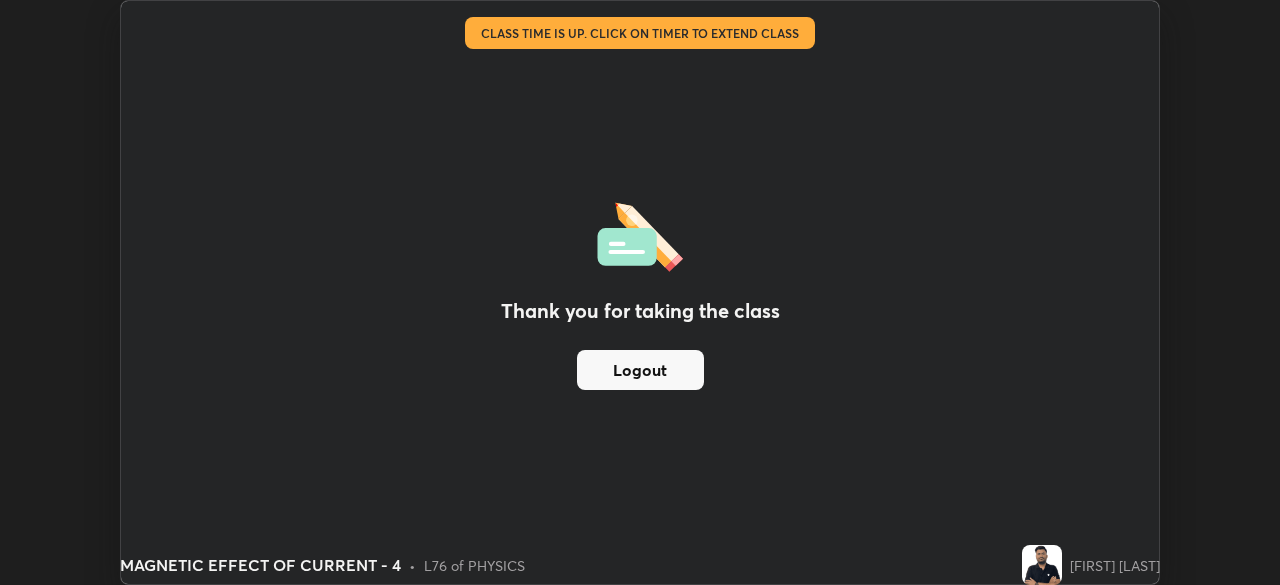 scroll, scrollTop: 585, scrollLeft: 1280, axis: both 